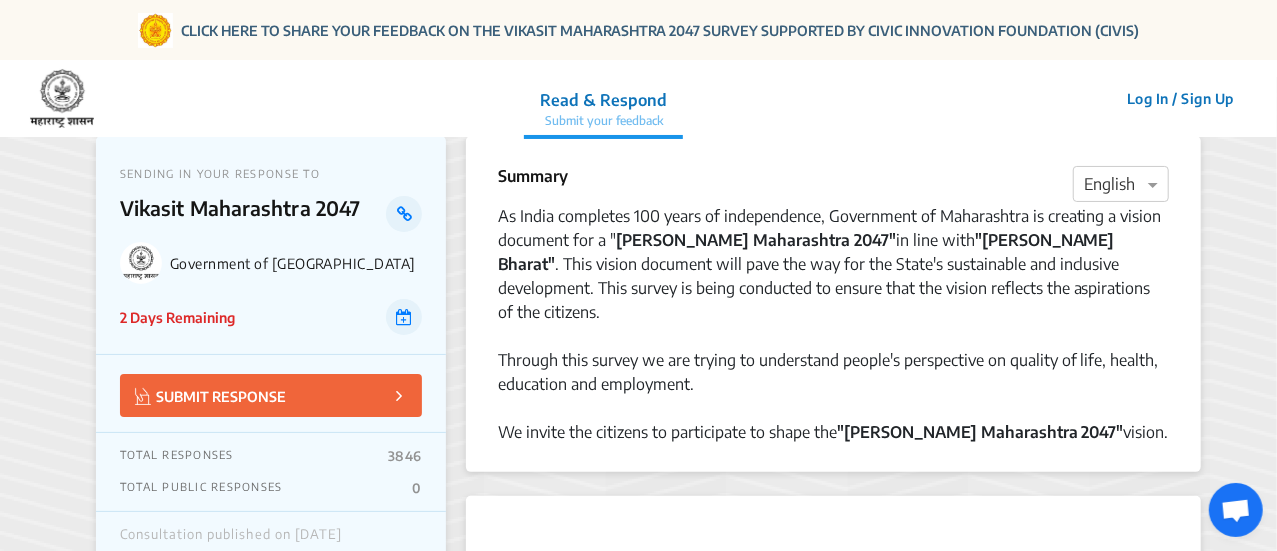 scroll, scrollTop: 0, scrollLeft: 0, axis: both 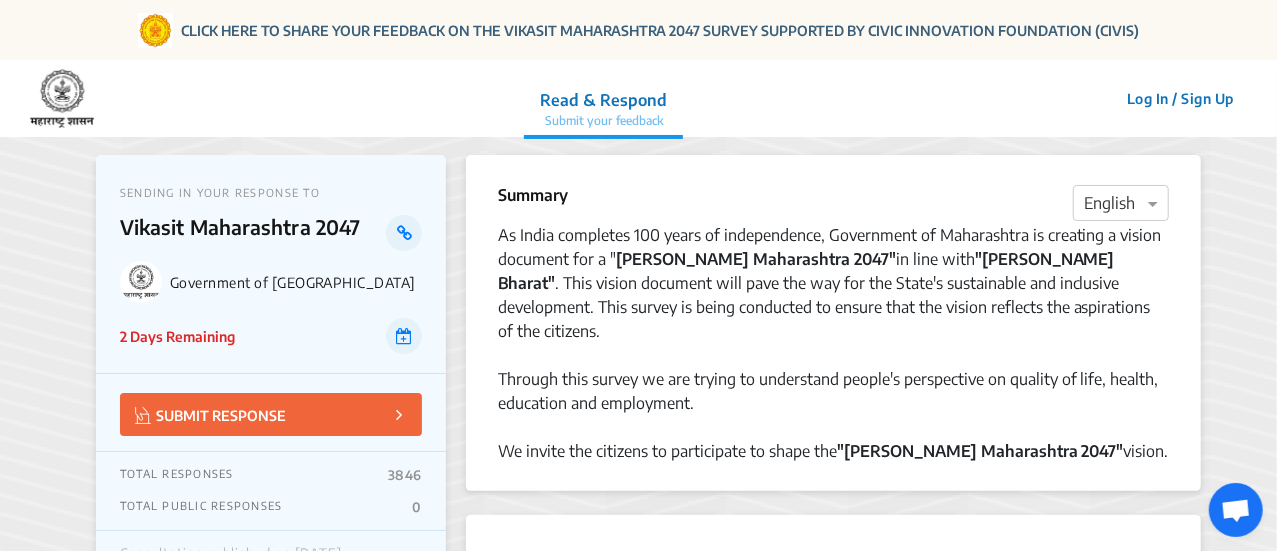 click on "Log In / Sign Up" 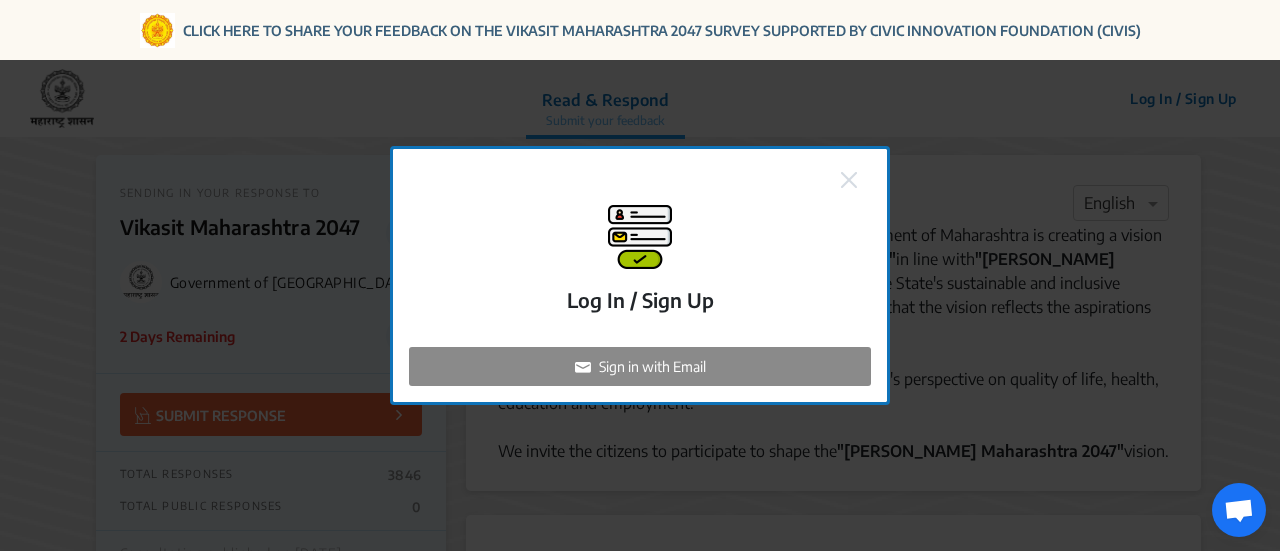 click on "Sign in with Email" 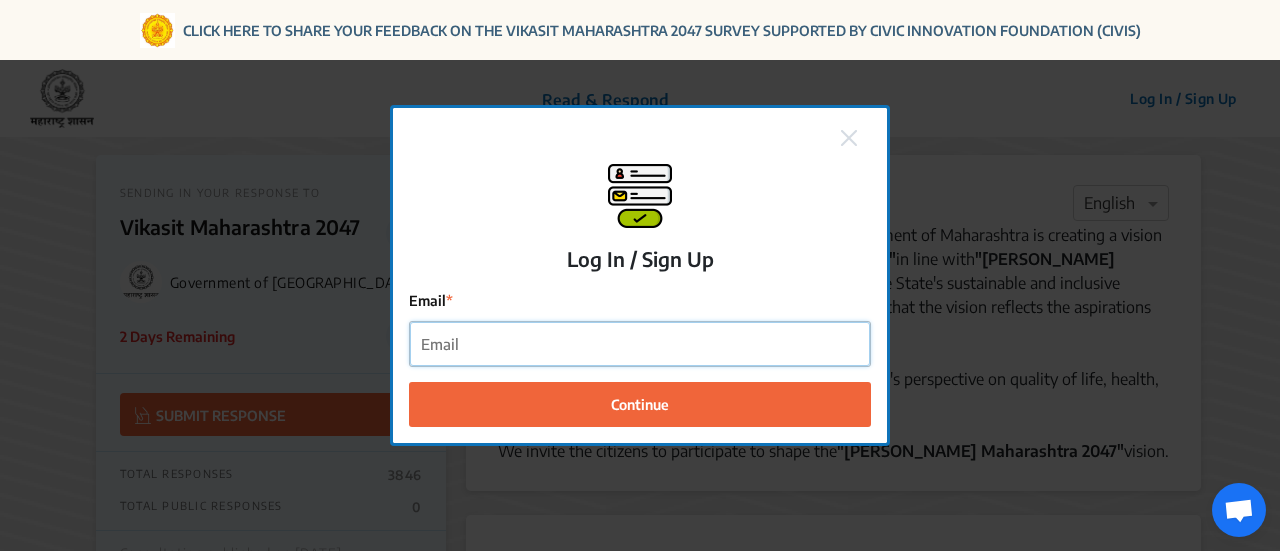 click on "Email" at bounding box center (640, 344) 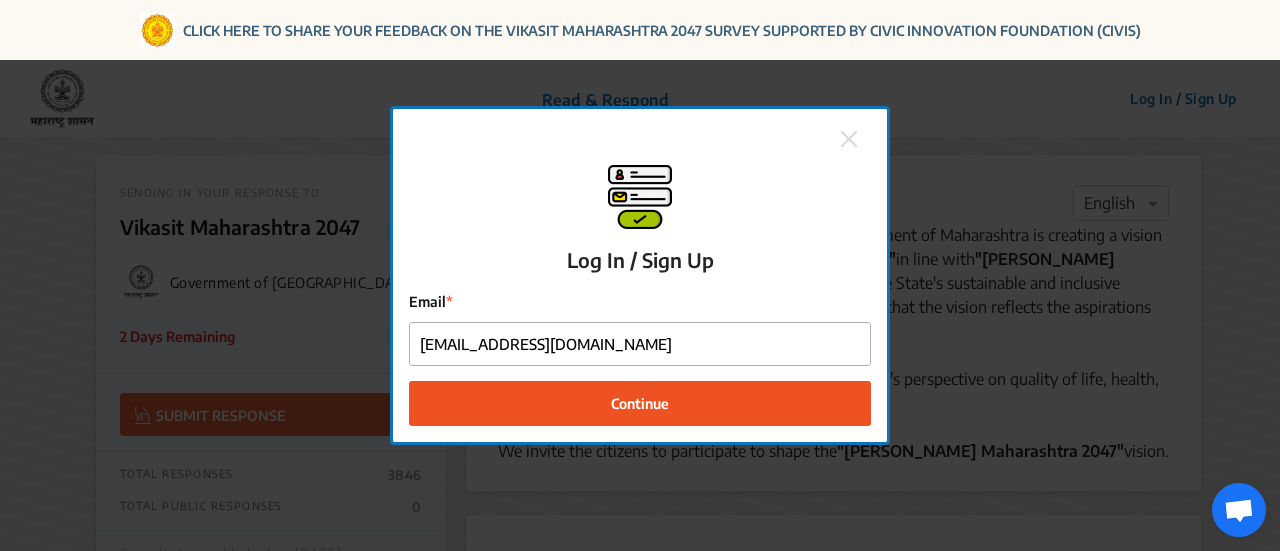 click on "Continue" 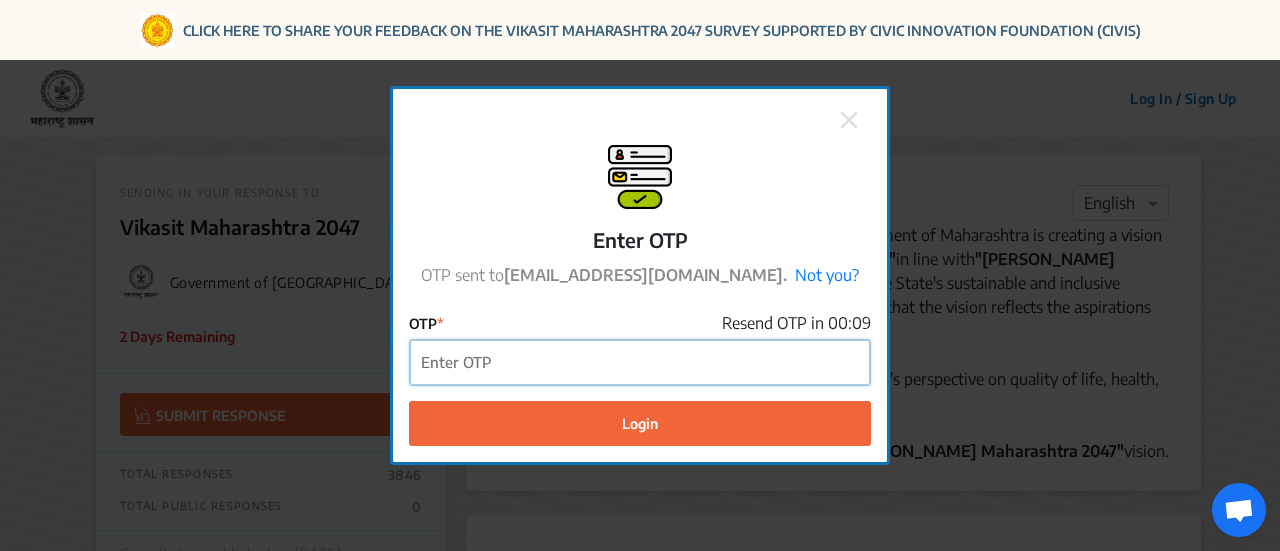 click on "OTP" at bounding box center (640, 362) 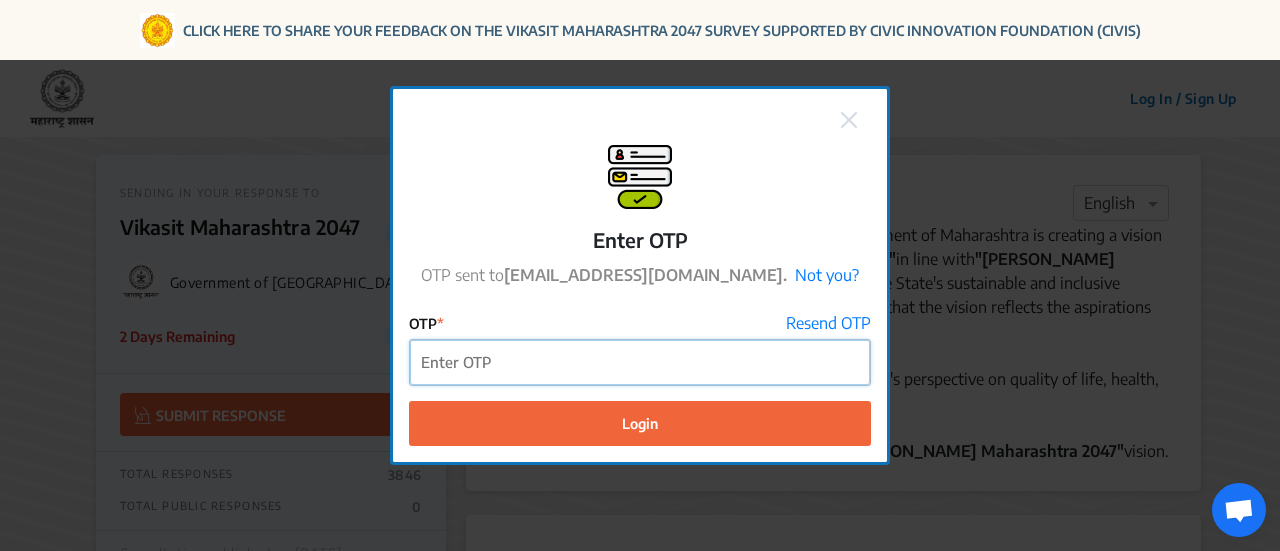click on "OTP" at bounding box center [640, 362] 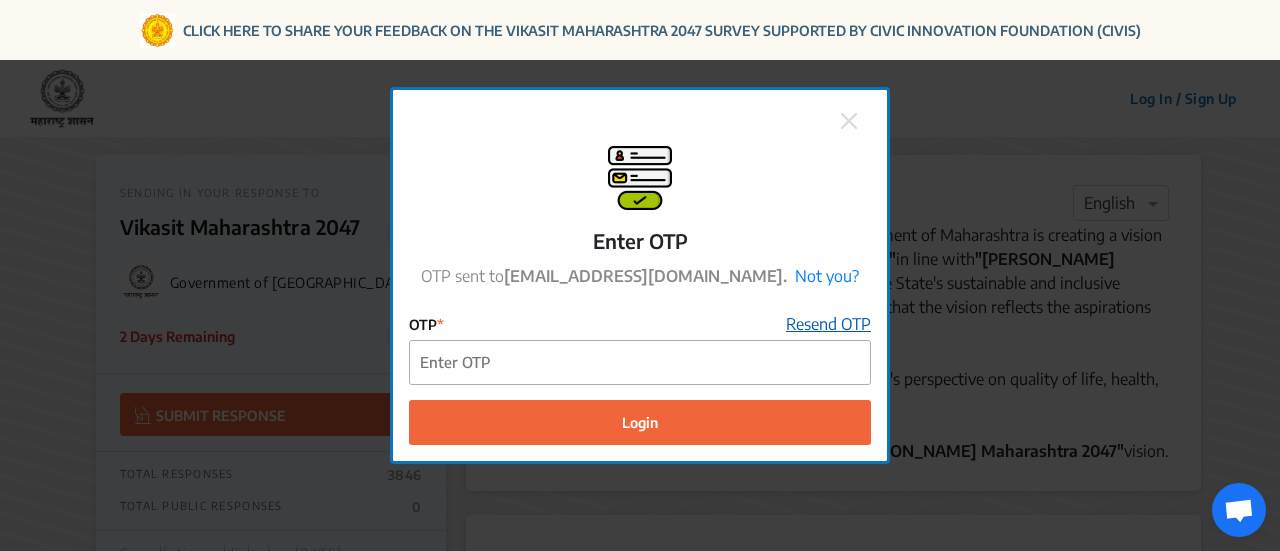 click on "Resend OTP" 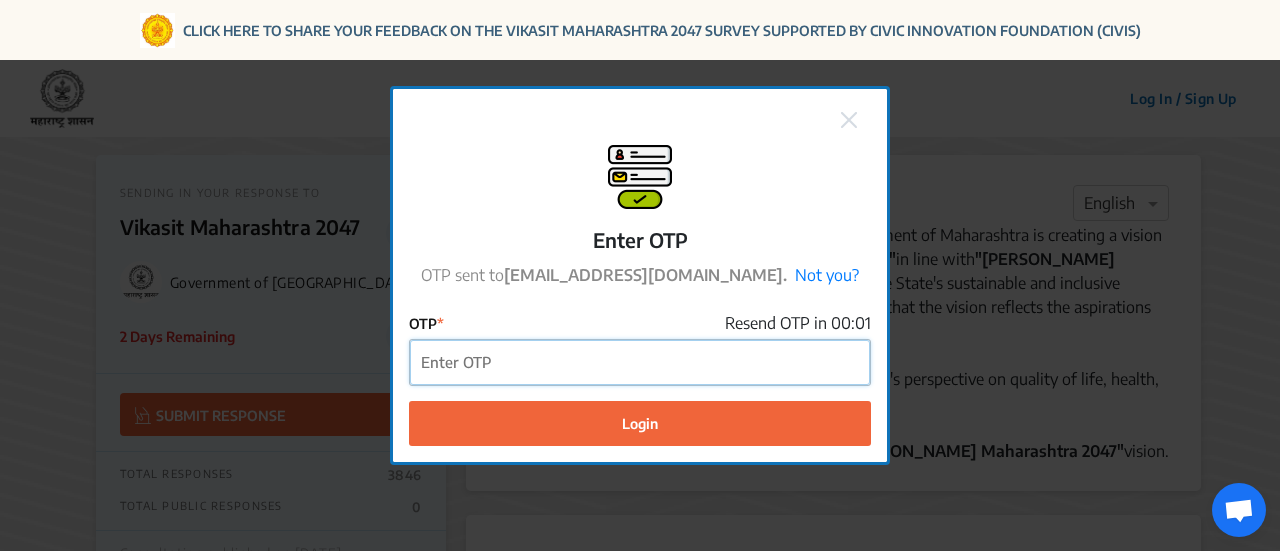 click on "OTP" at bounding box center [640, 362] 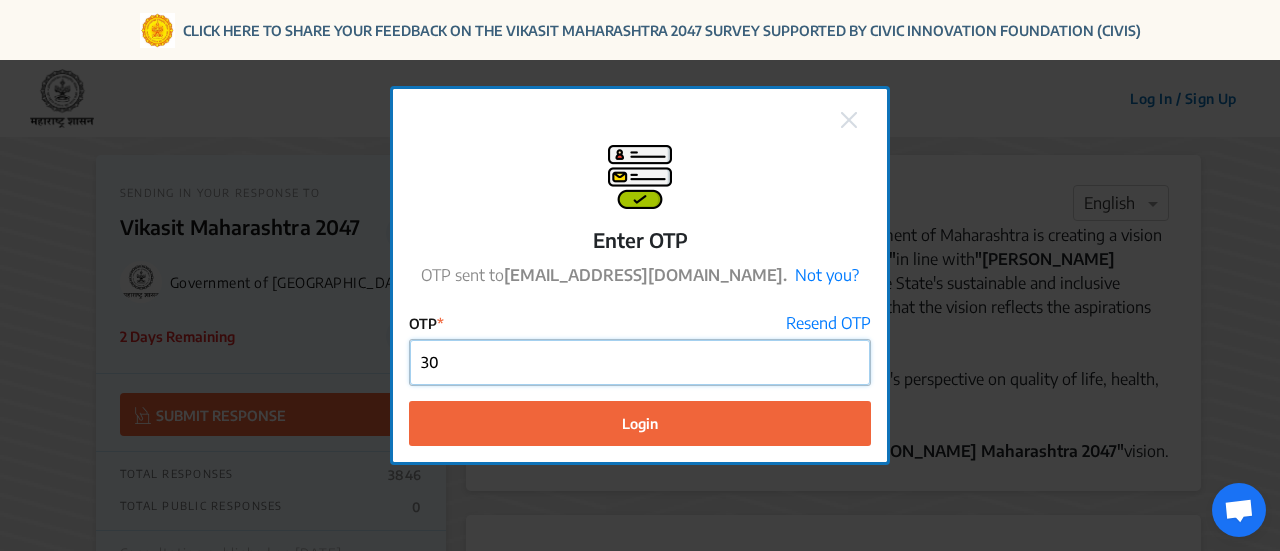 click on "30" at bounding box center [640, 362] 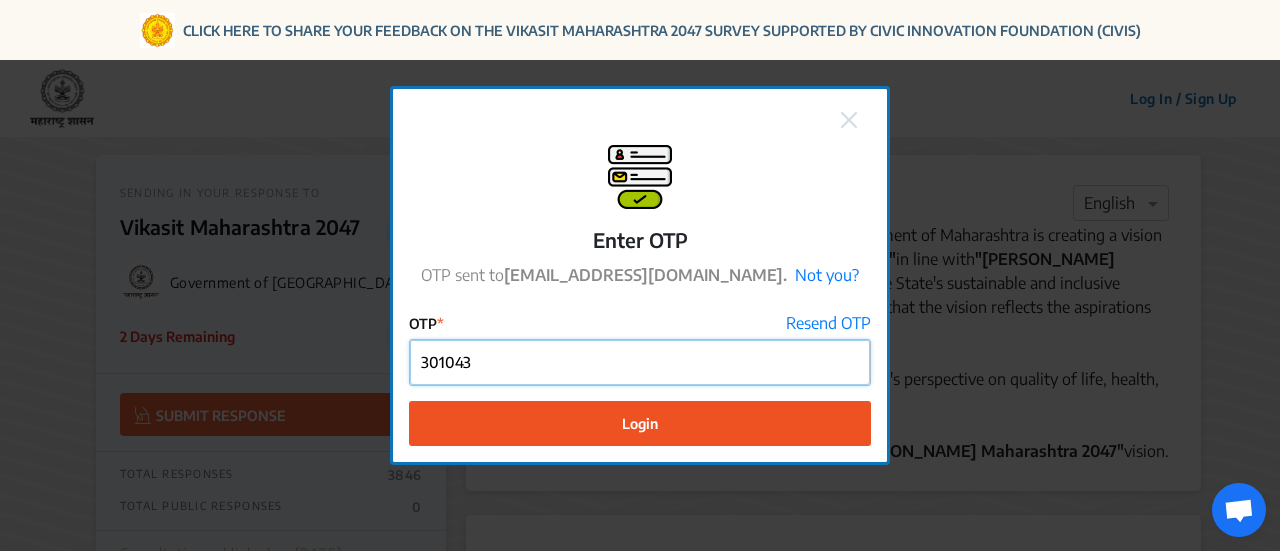 type on "301043" 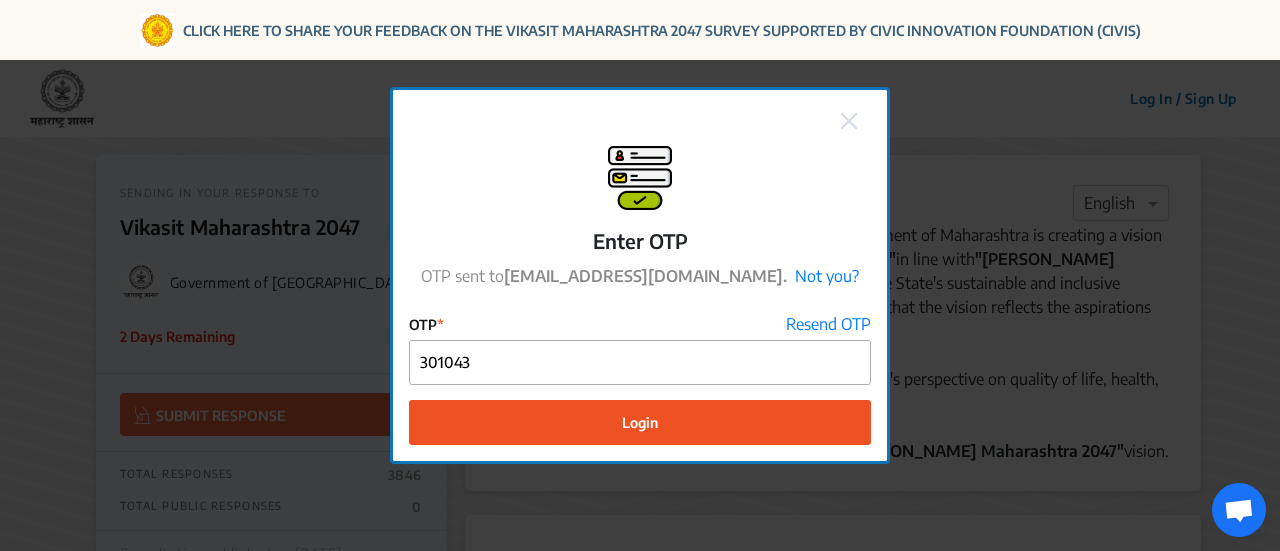 click on "Login" 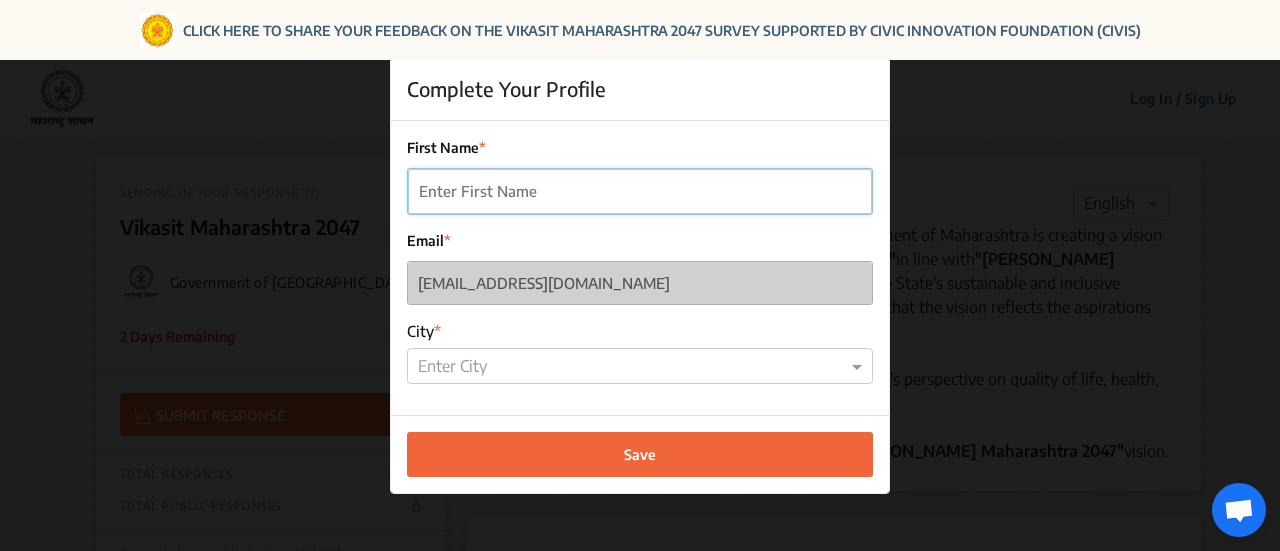 click on "First Name" at bounding box center (640, 191) 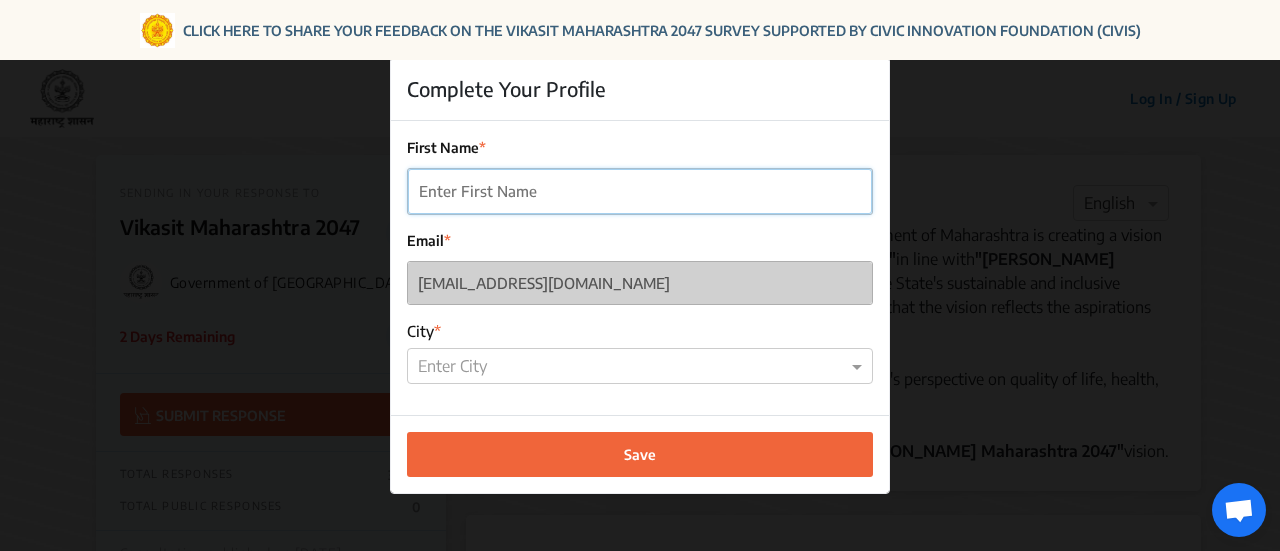 type on "Swati" 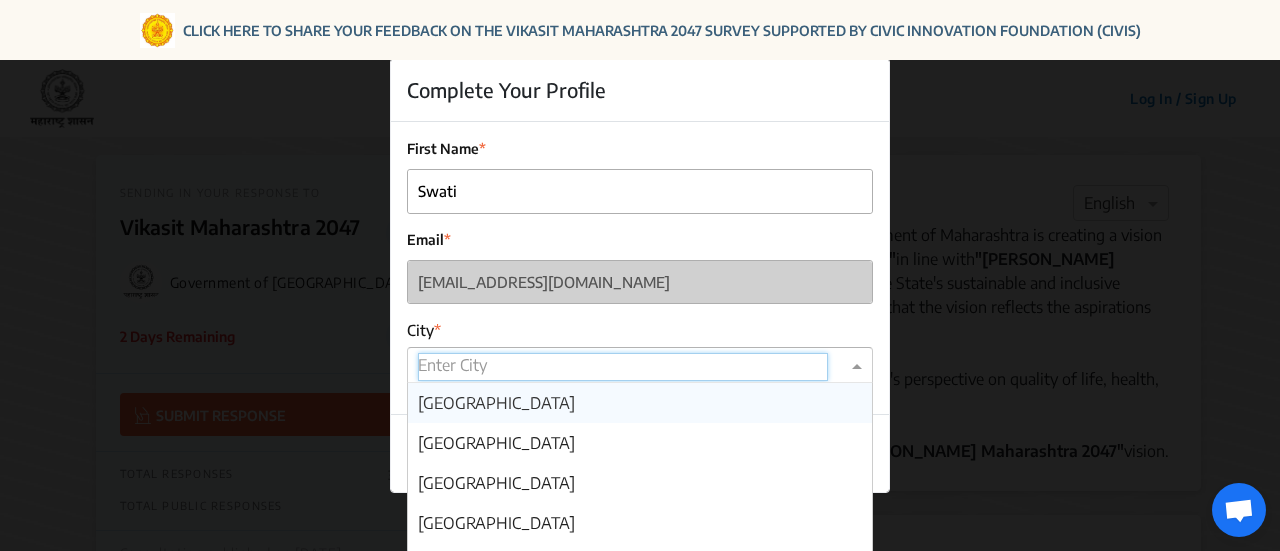 click at bounding box center (623, 367) 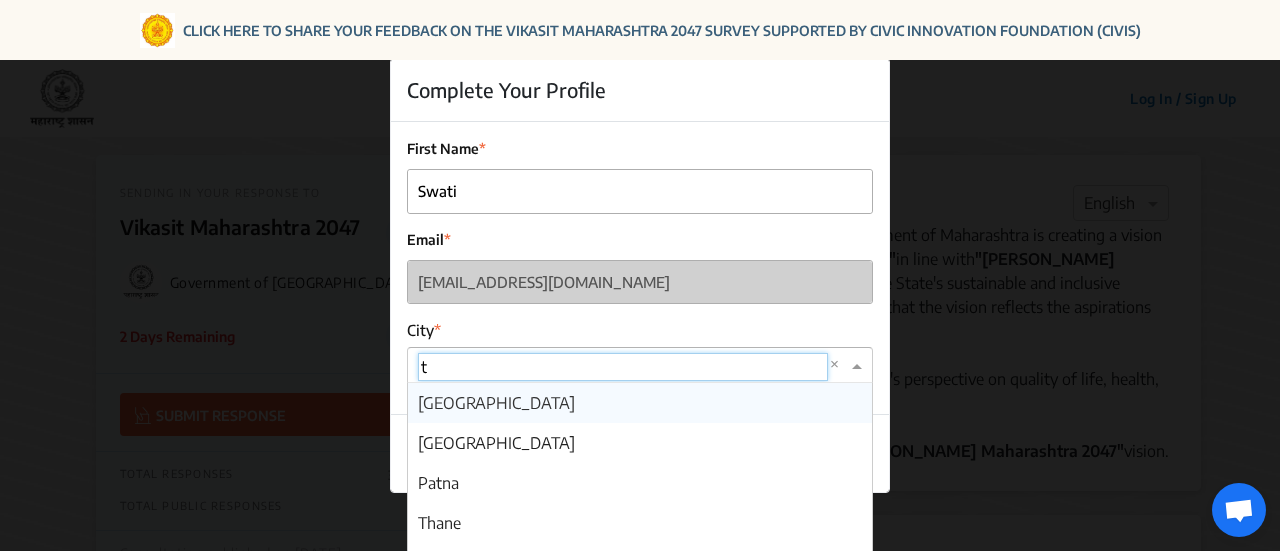 type on "th" 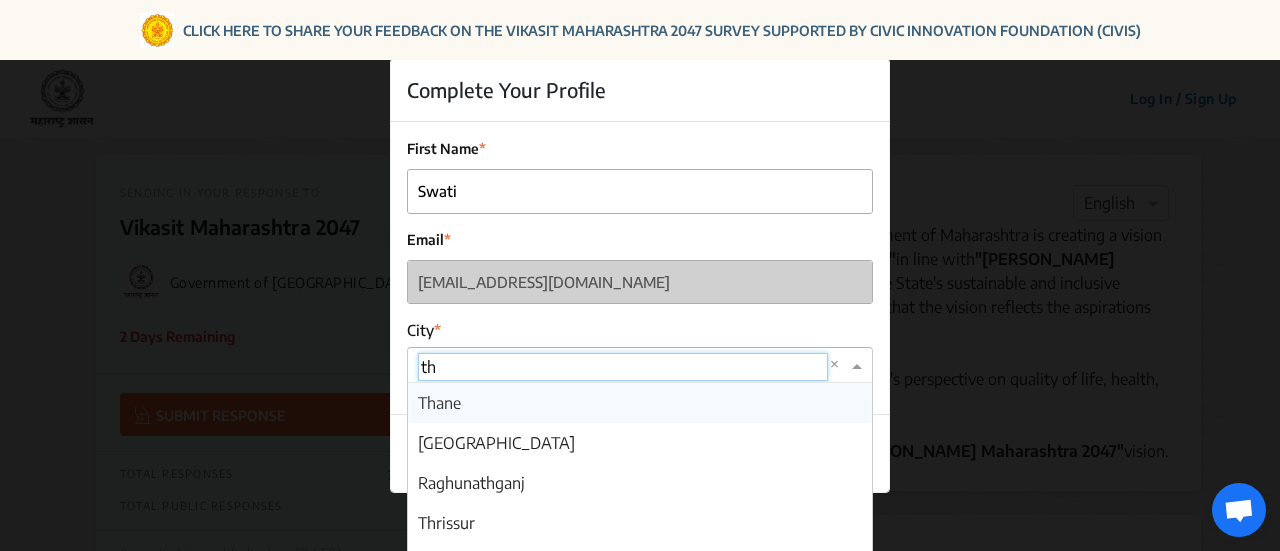 click on "Thane" at bounding box center (640, 403) 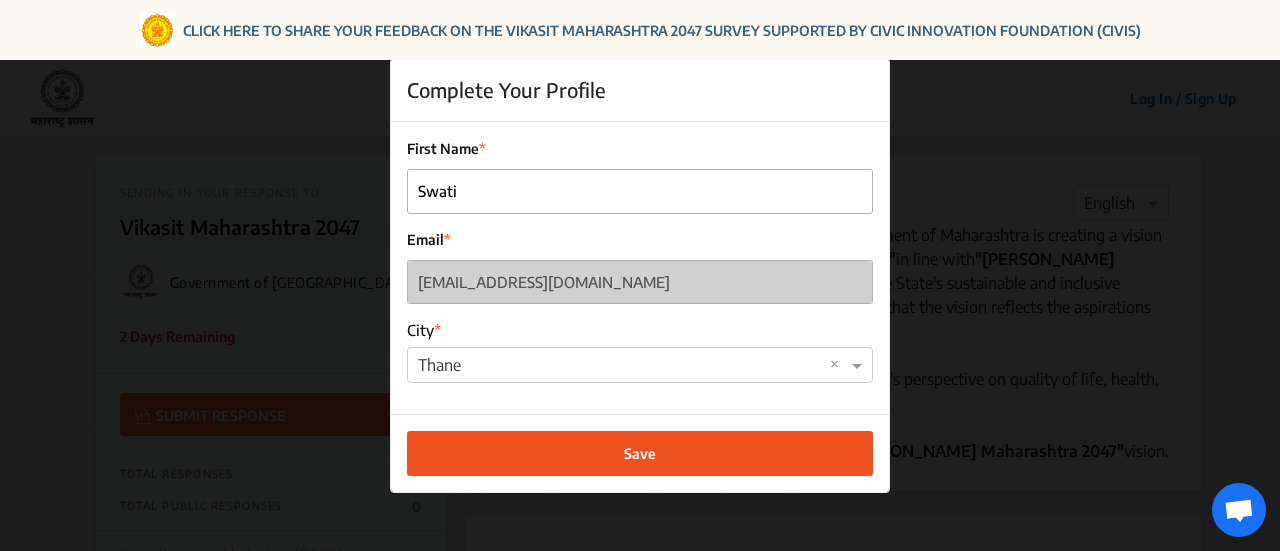 click on "Save" 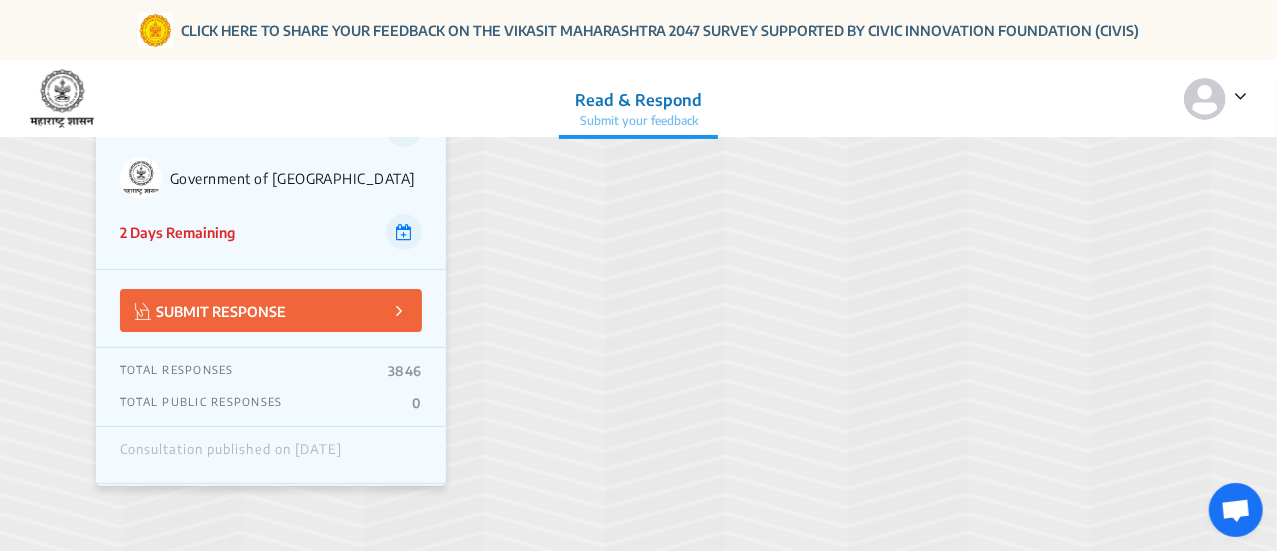 scroll, scrollTop: 0, scrollLeft: 0, axis: both 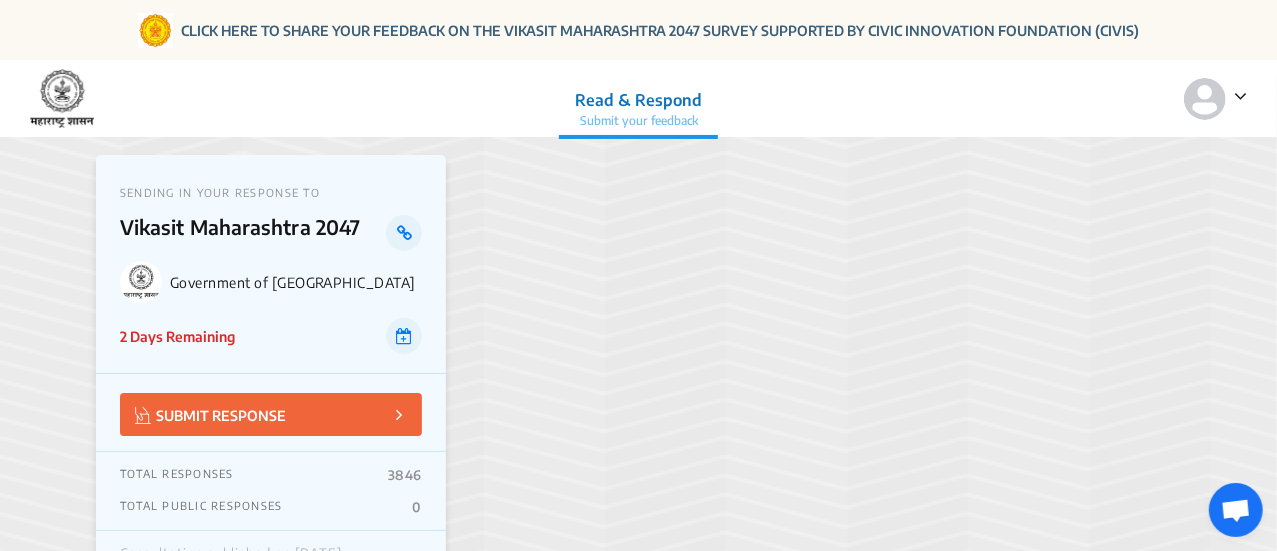 click on "SUBMIT RESPONSE" 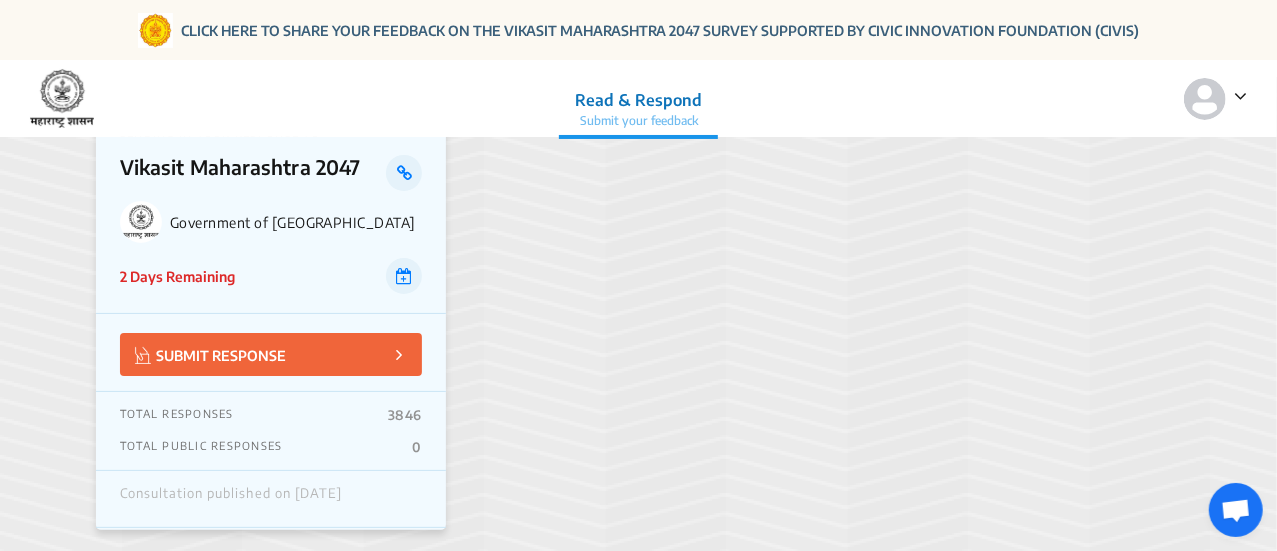 scroll, scrollTop: 61, scrollLeft: 0, axis: vertical 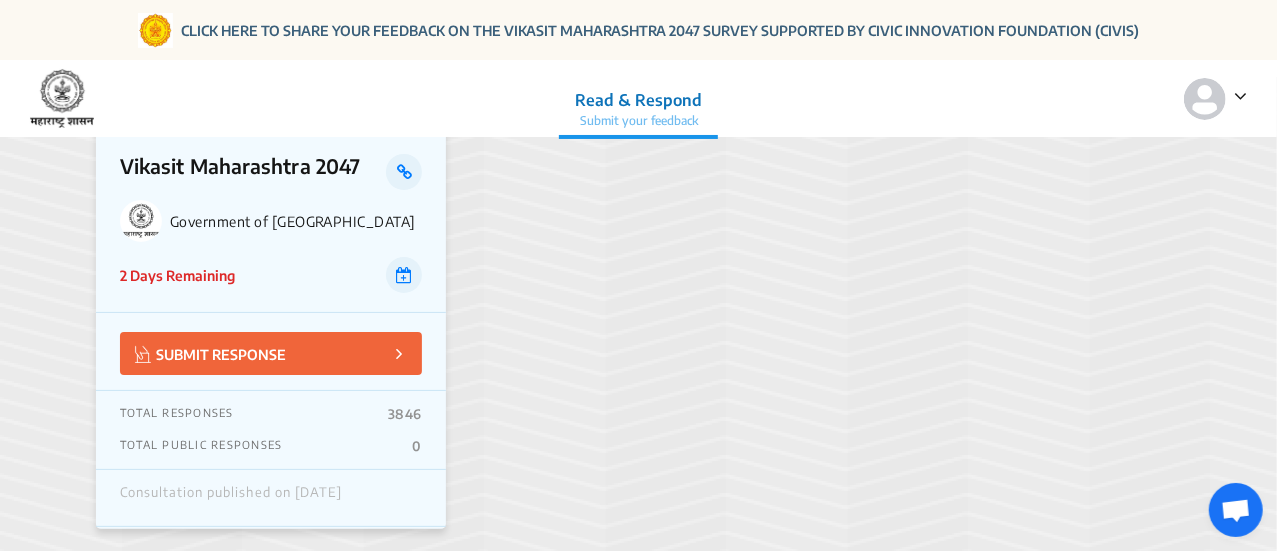 click on "SUBMIT RESPONSE" 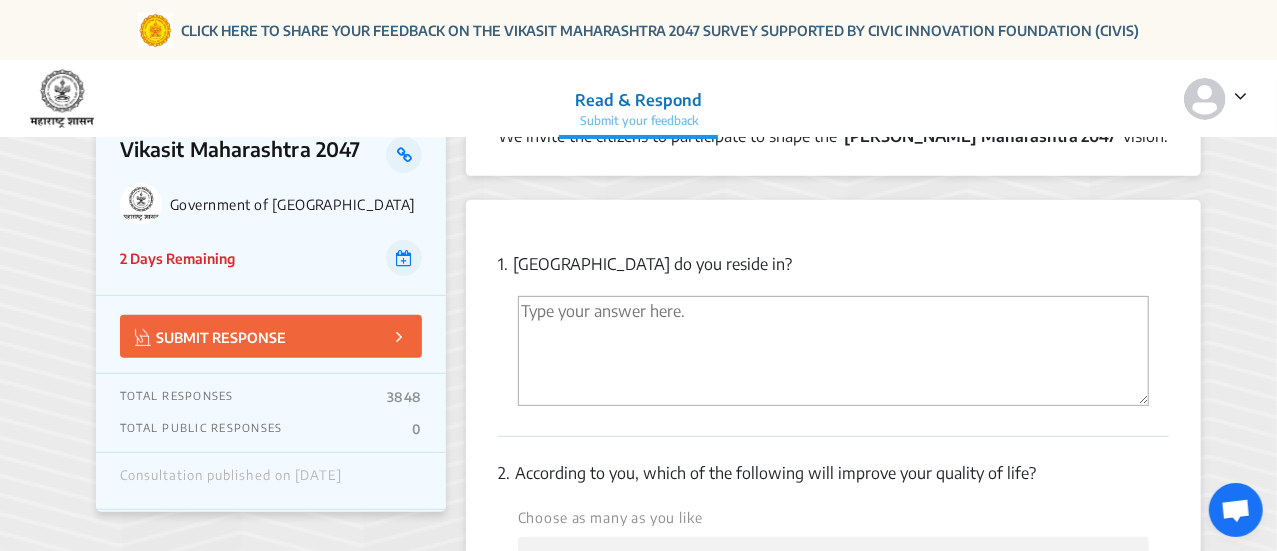 scroll, scrollTop: 347, scrollLeft: 0, axis: vertical 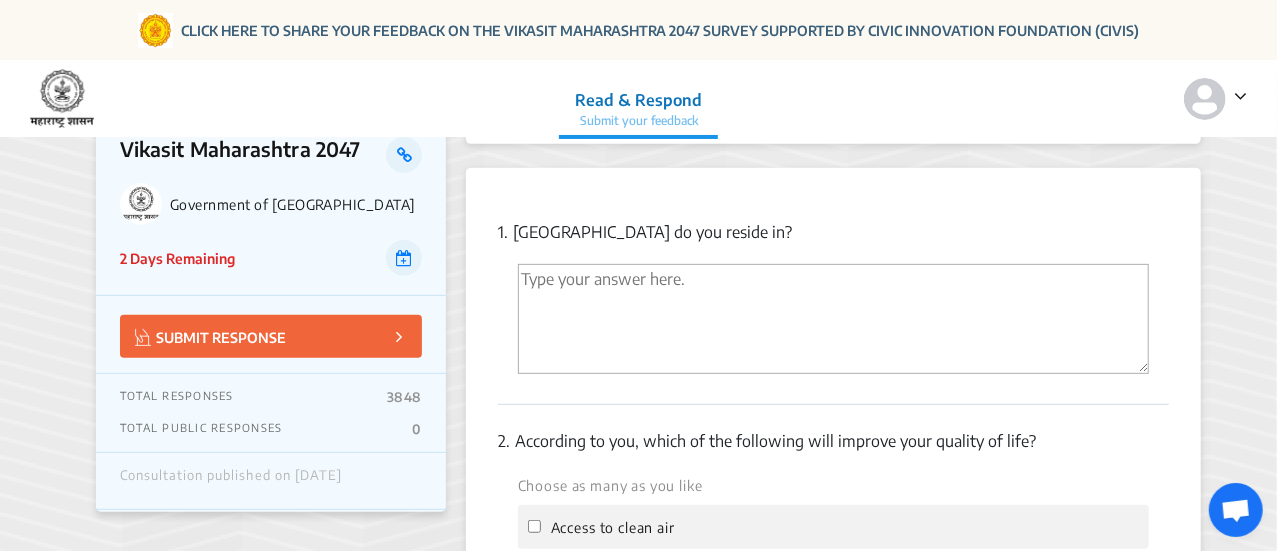 click at bounding box center (833, 319) 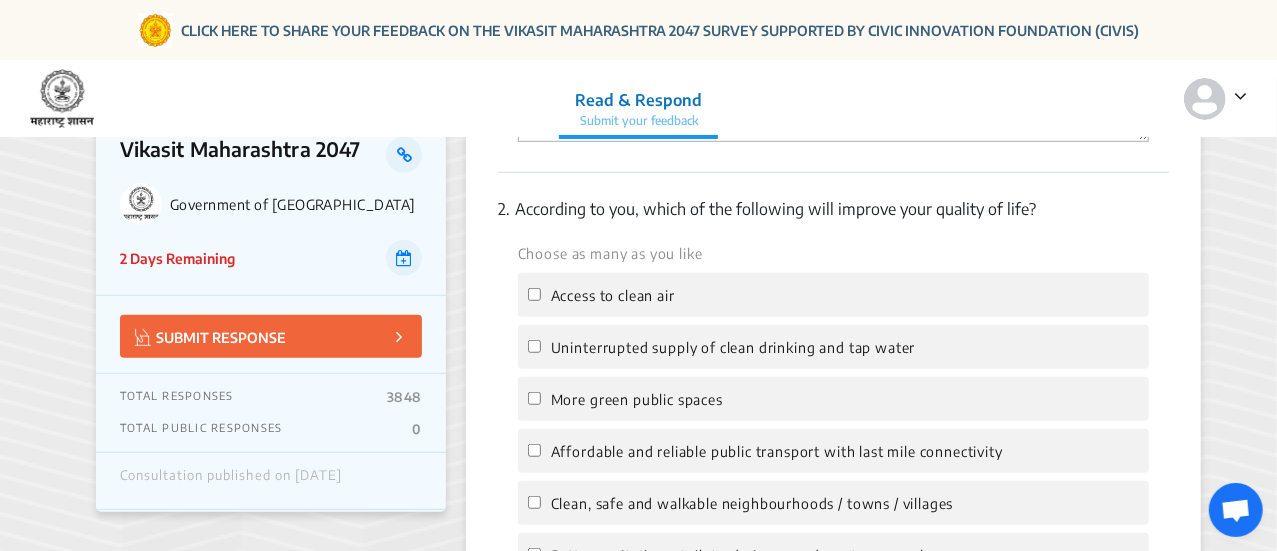 scroll, scrollTop: 592, scrollLeft: 0, axis: vertical 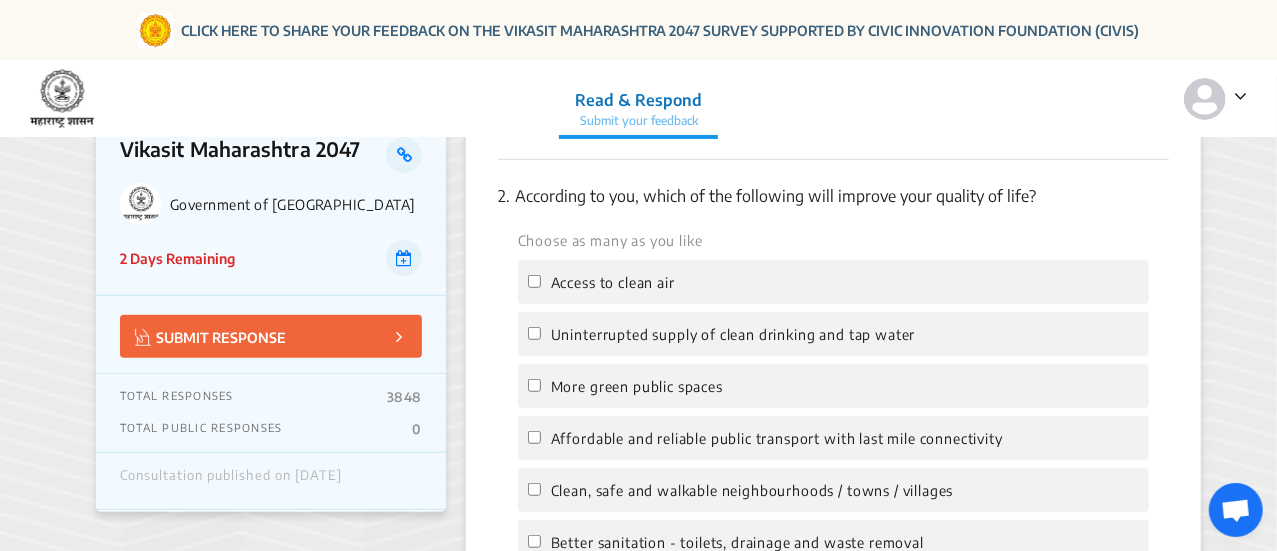 type on "Thane" 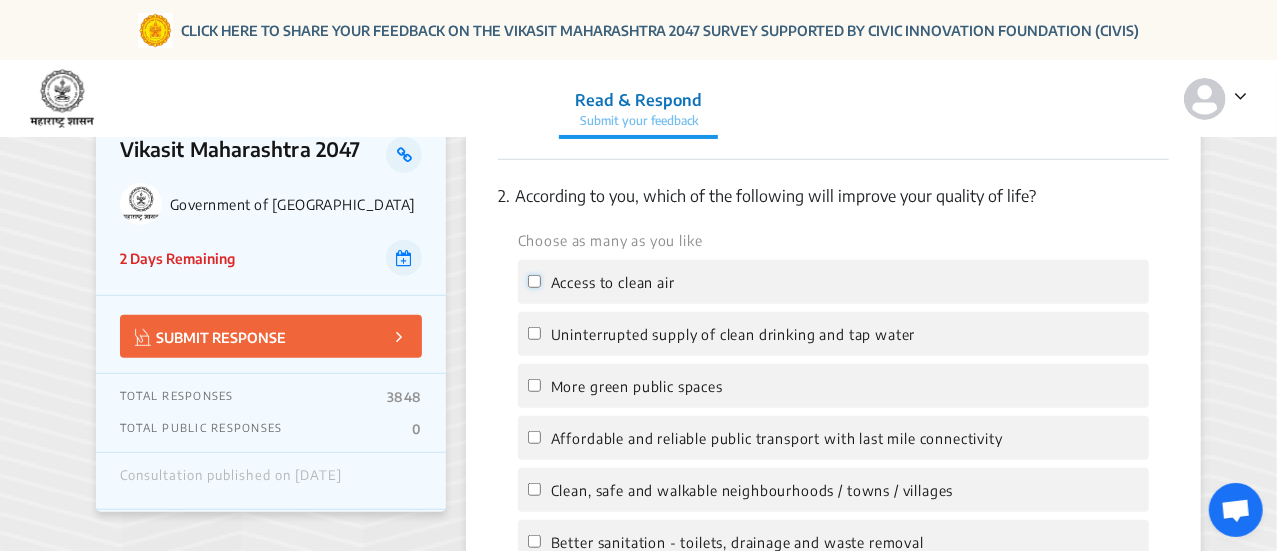 click on "Access to clean air" 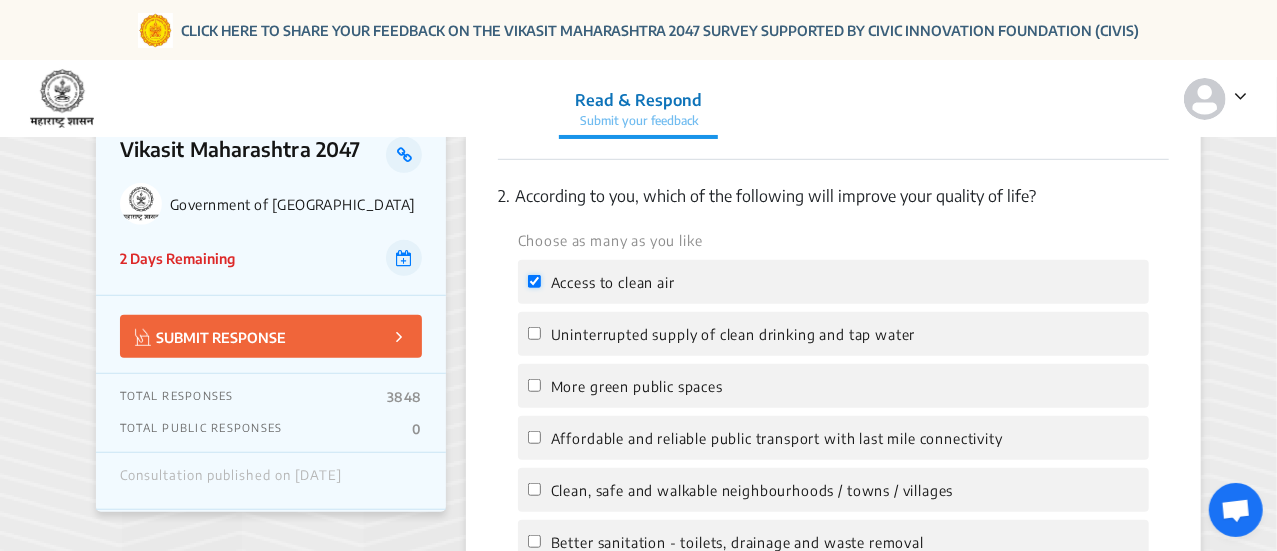checkbox on "true" 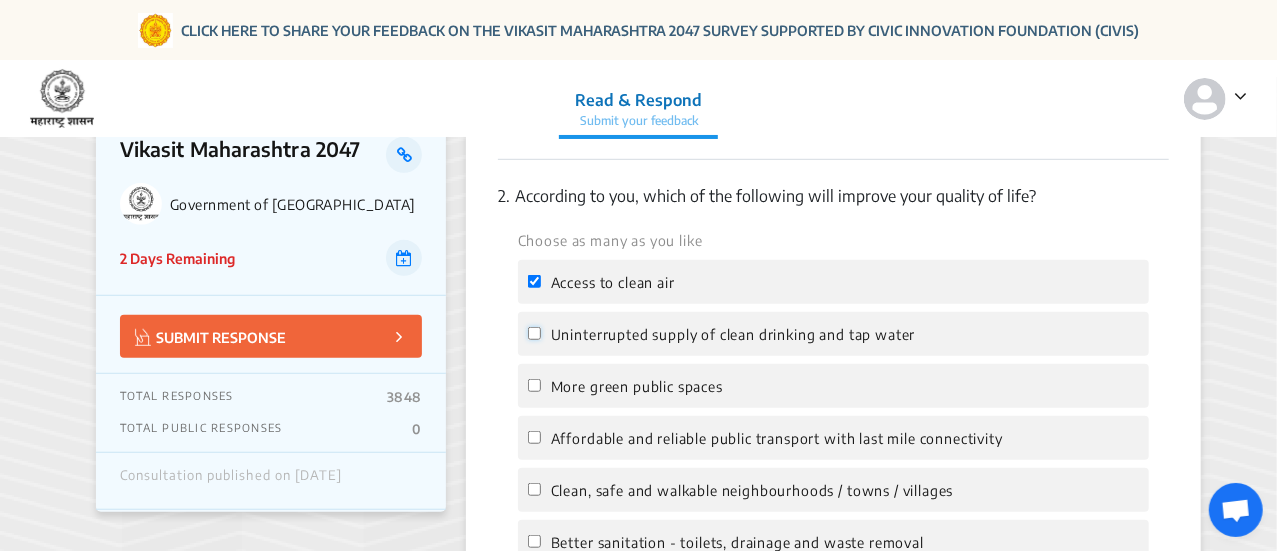 click on "Uninterrupted supply of clean drinking and tap water" 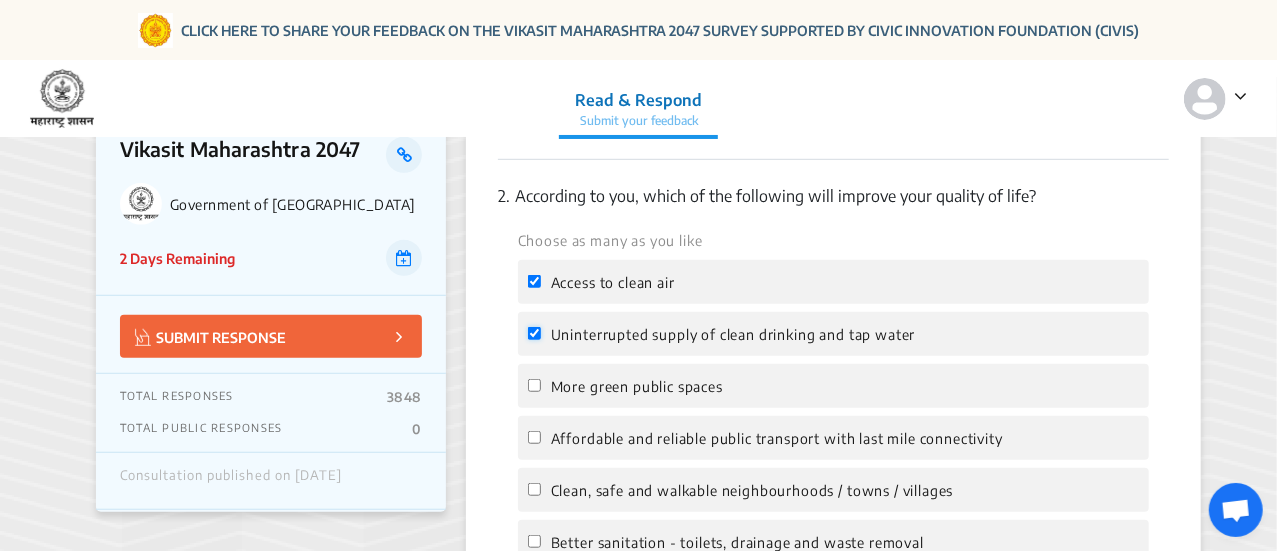 checkbox on "true" 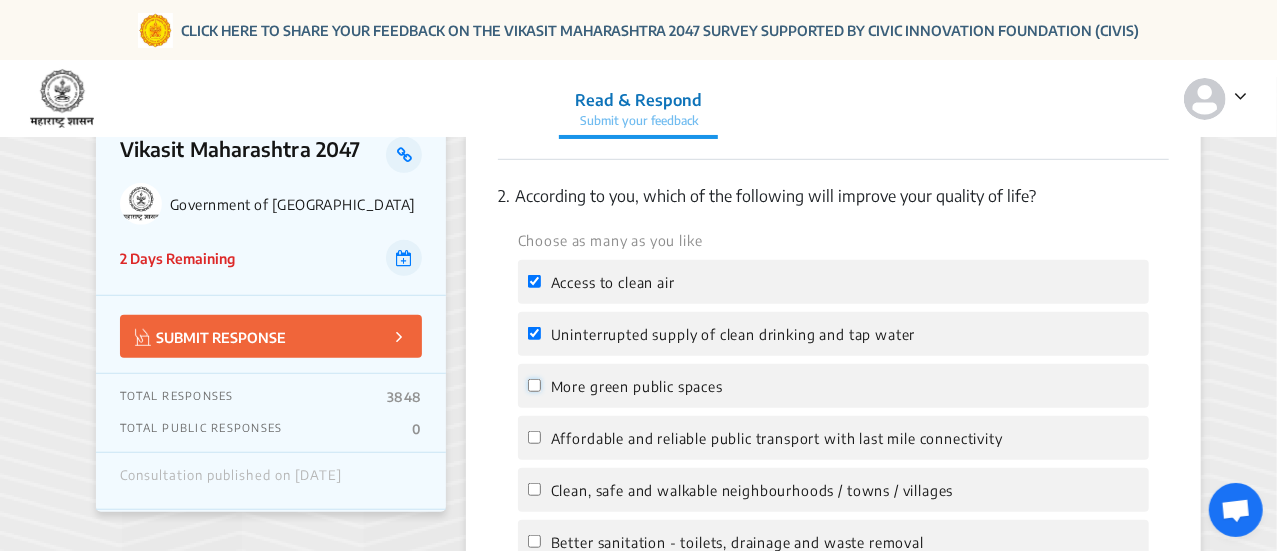 click on "More green public spaces" 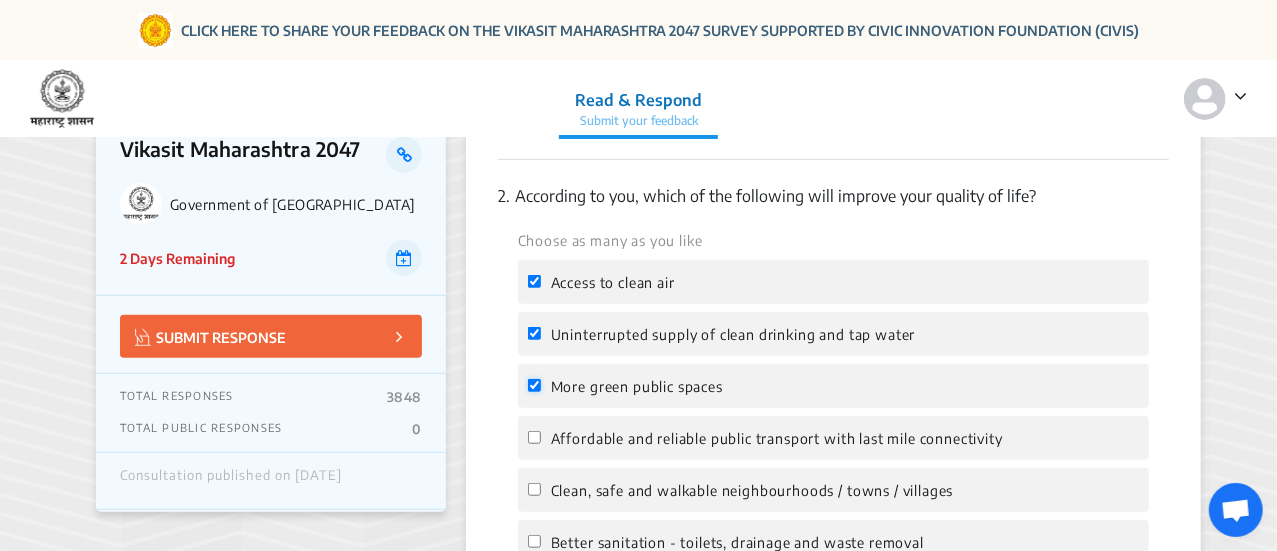 checkbox on "true" 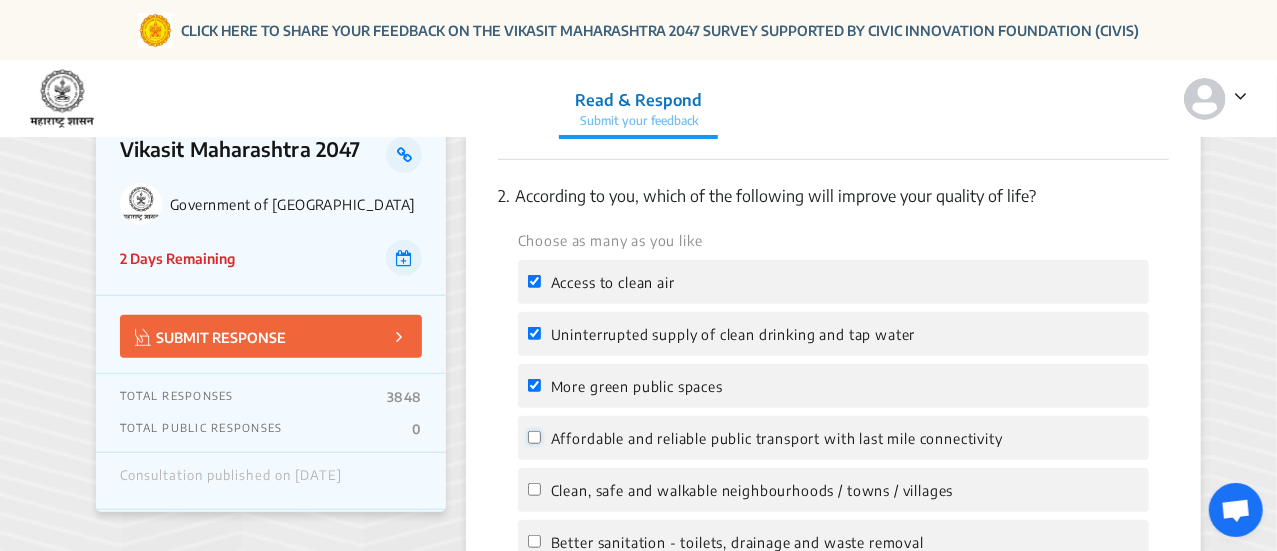 click on "Affordable and reliable public transport with last mile connectivity" 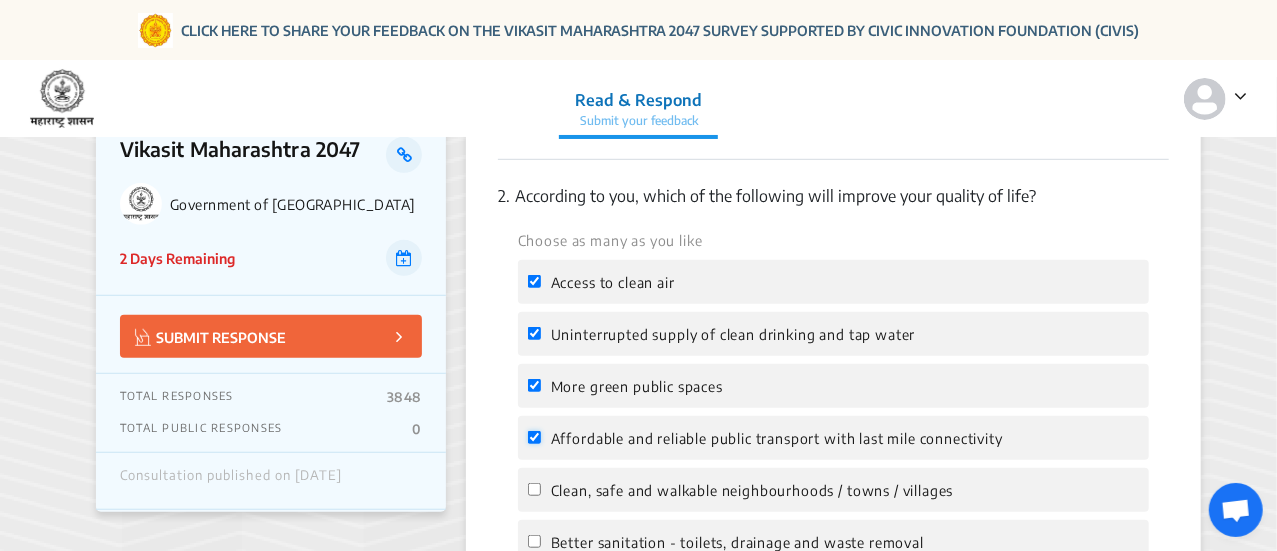 checkbox on "true" 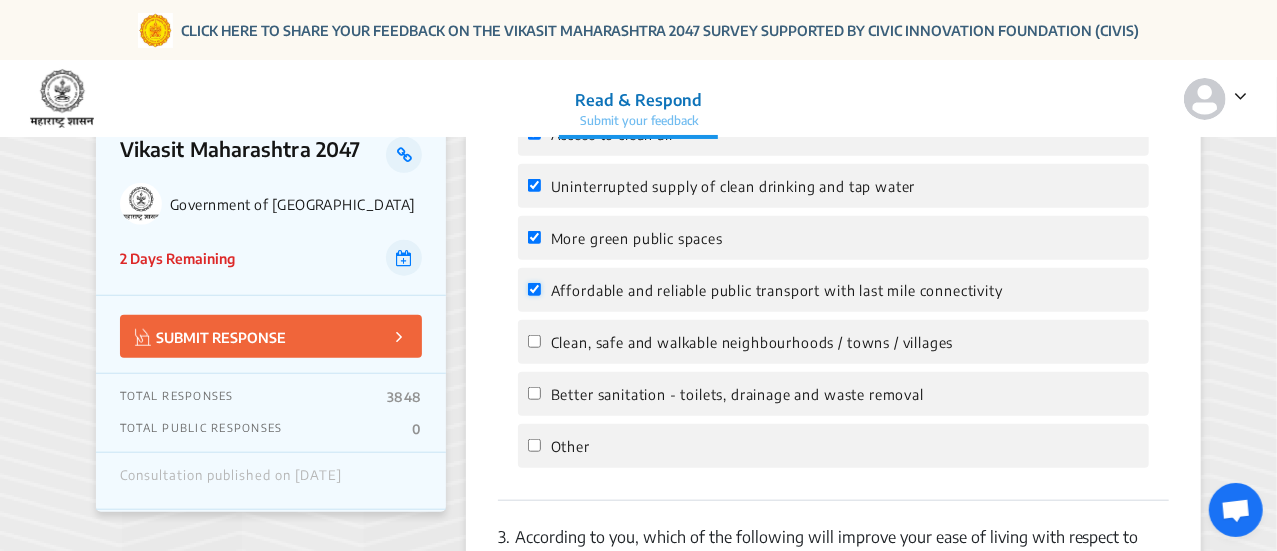 scroll, scrollTop: 754, scrollLeft: 0, axis: vertical 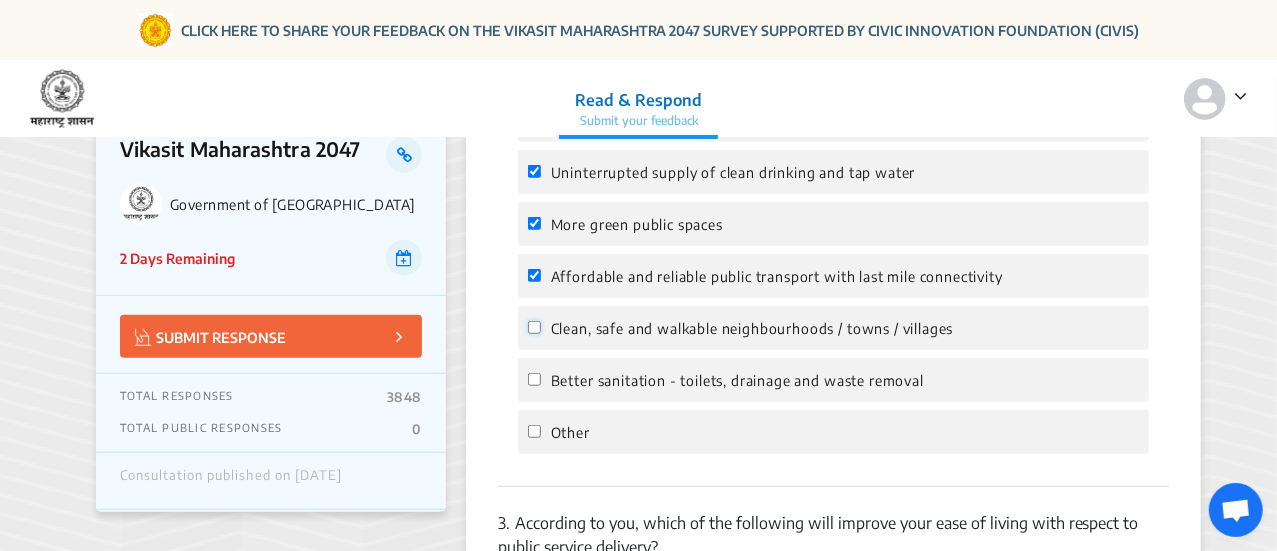 click on "Clean, safe and walkable neighbourhoods / towns / villages" 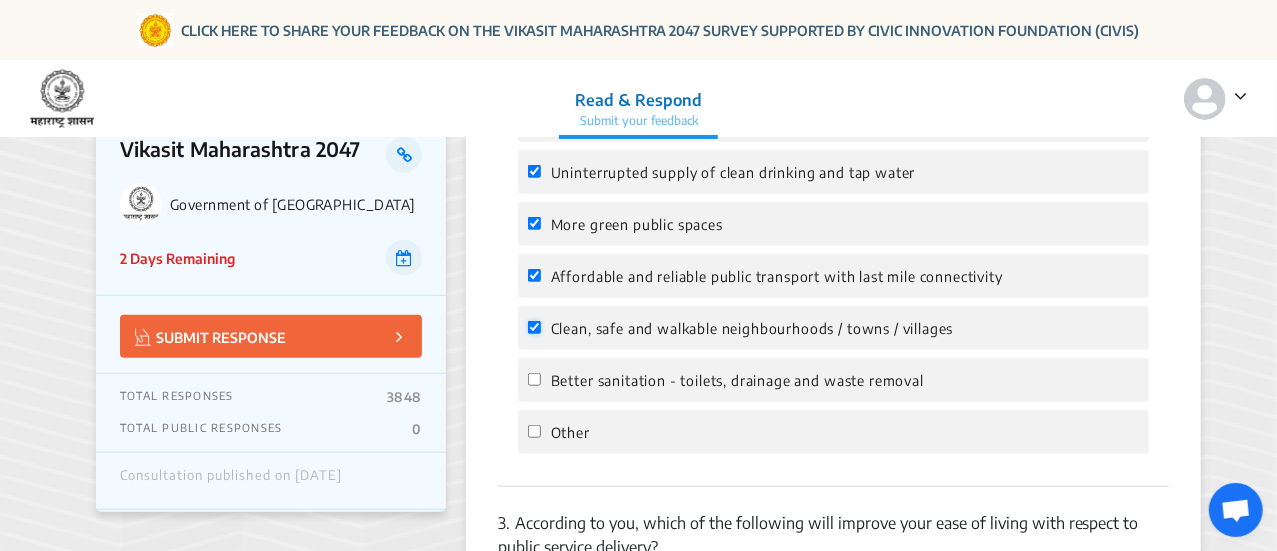 checkbox on "true" 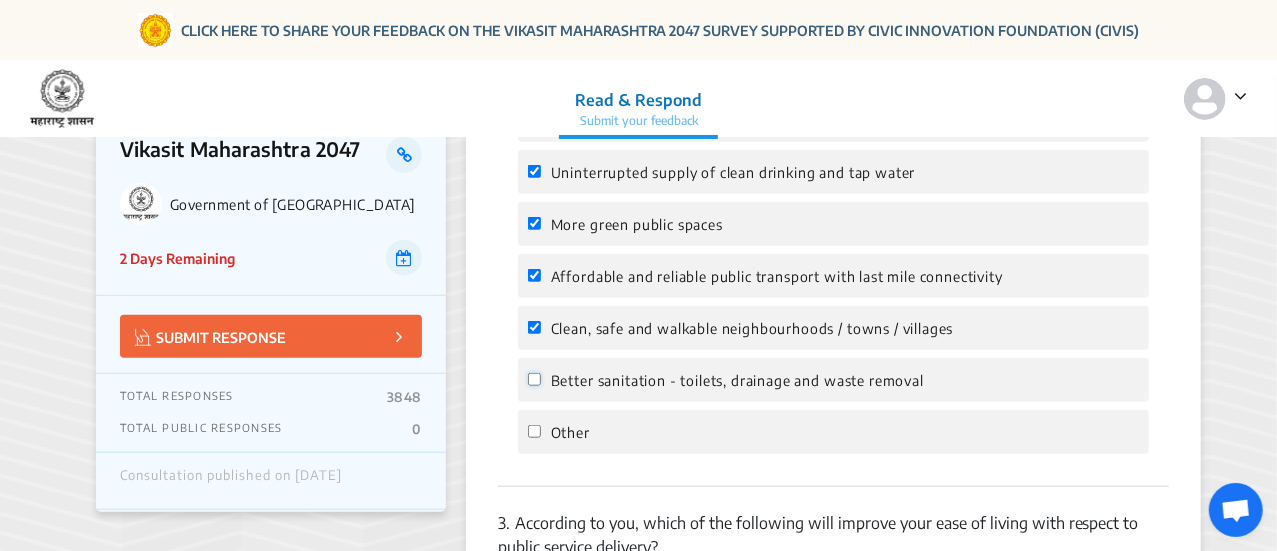 click on "Better sanitation - toilets, drainage and waste removal" 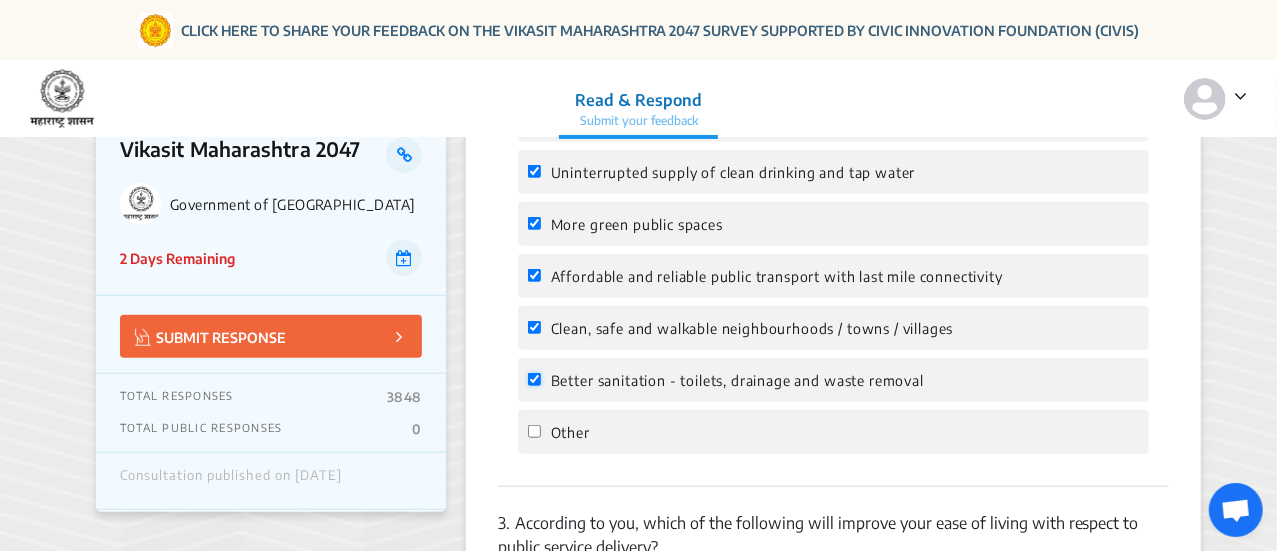 checkbox on "true" 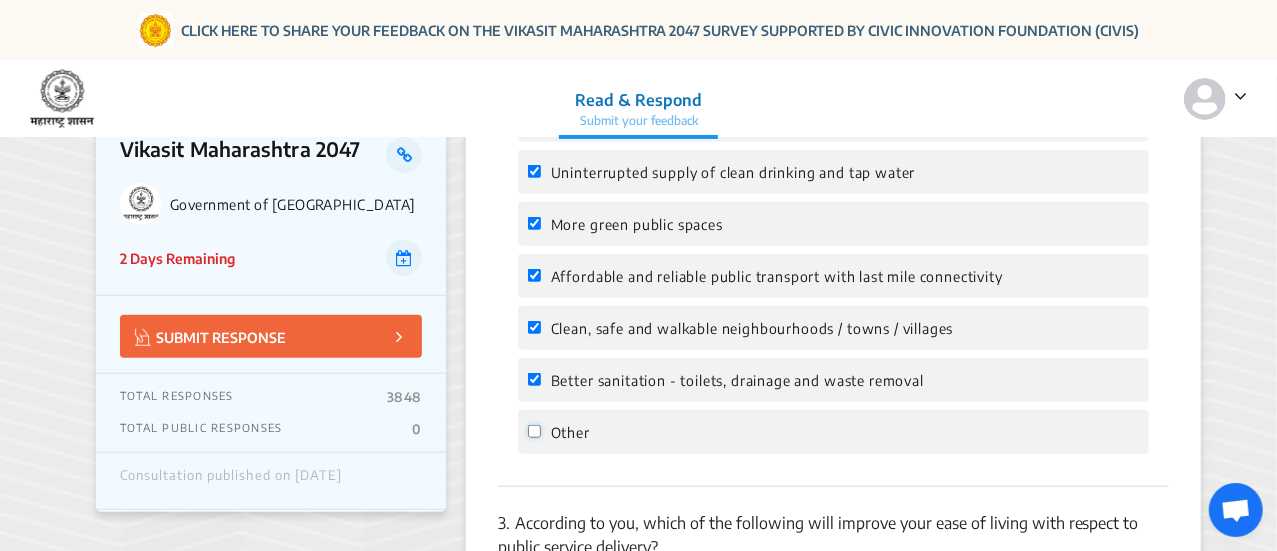 click on "Other" 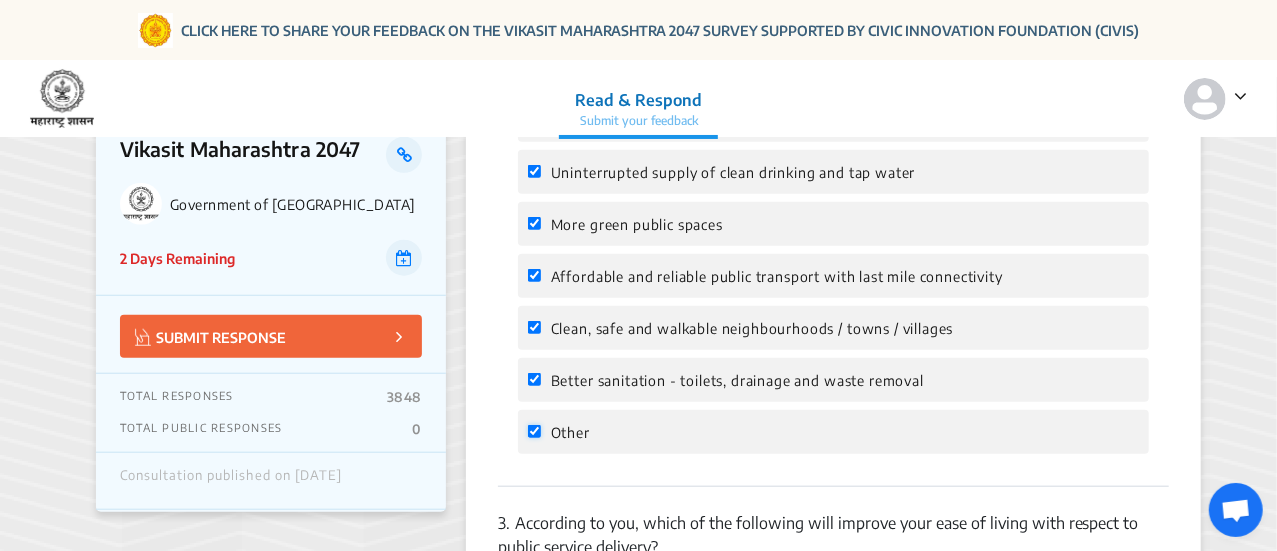 checkbox on "true" 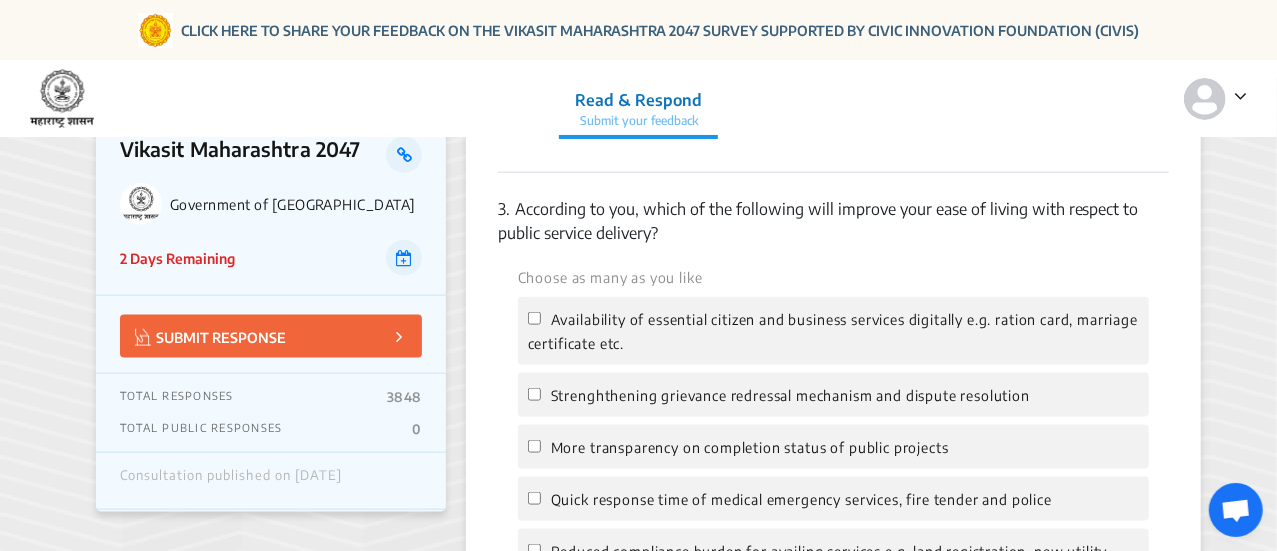 scroll, scrollTop: 1139, scrollLeft: 0, axis: vertical 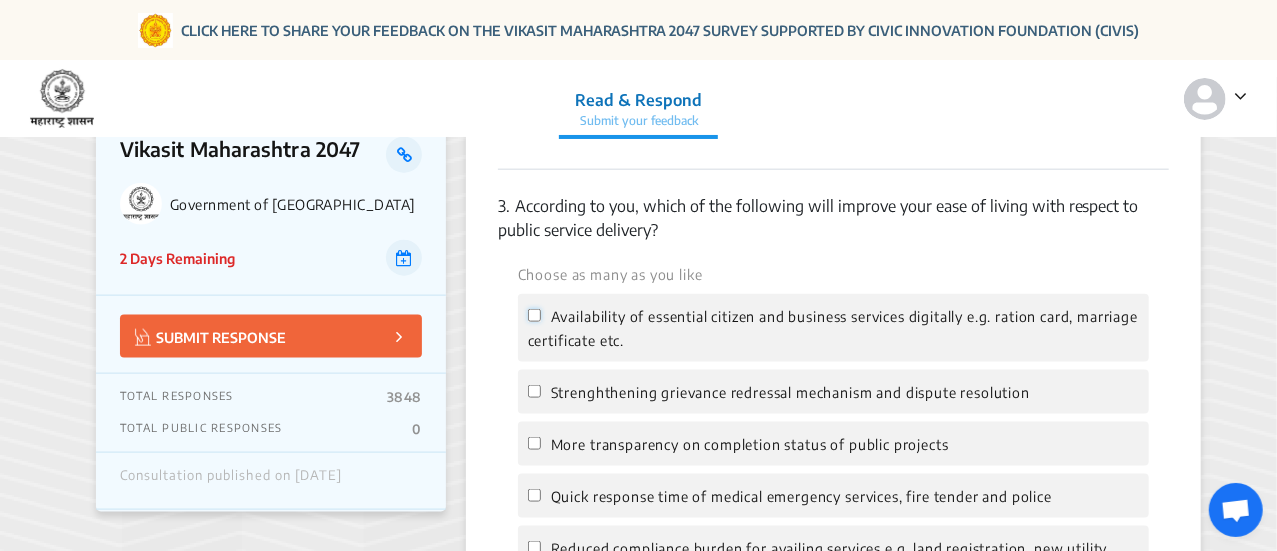 click on "Availability of essential citizen and business services digitally e.g. ration card, marriage certificate etc." 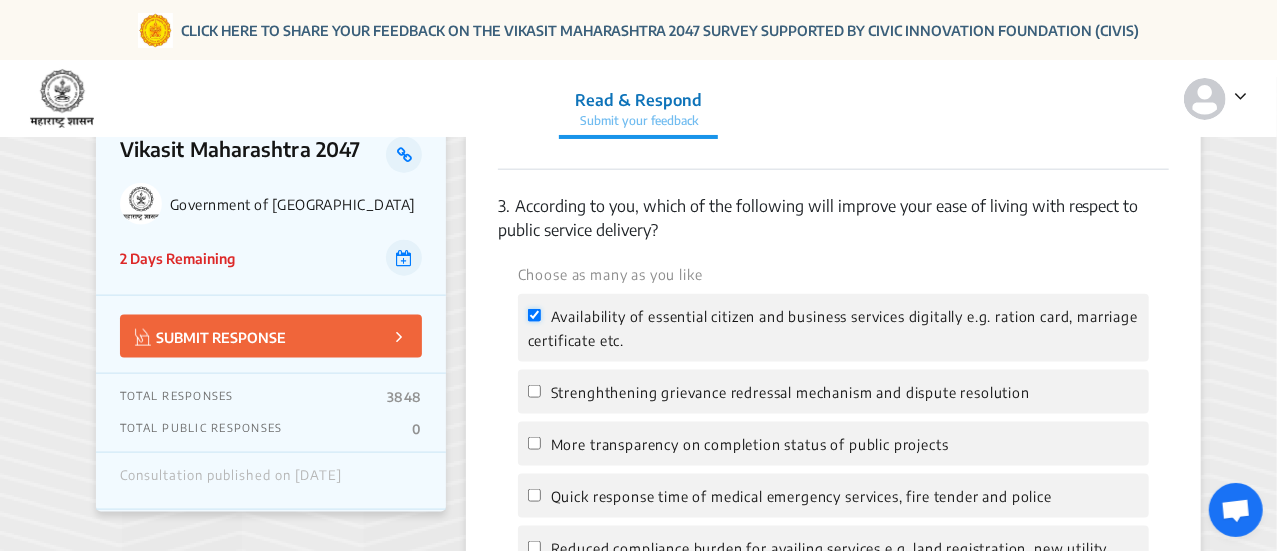 checkbox on "true" 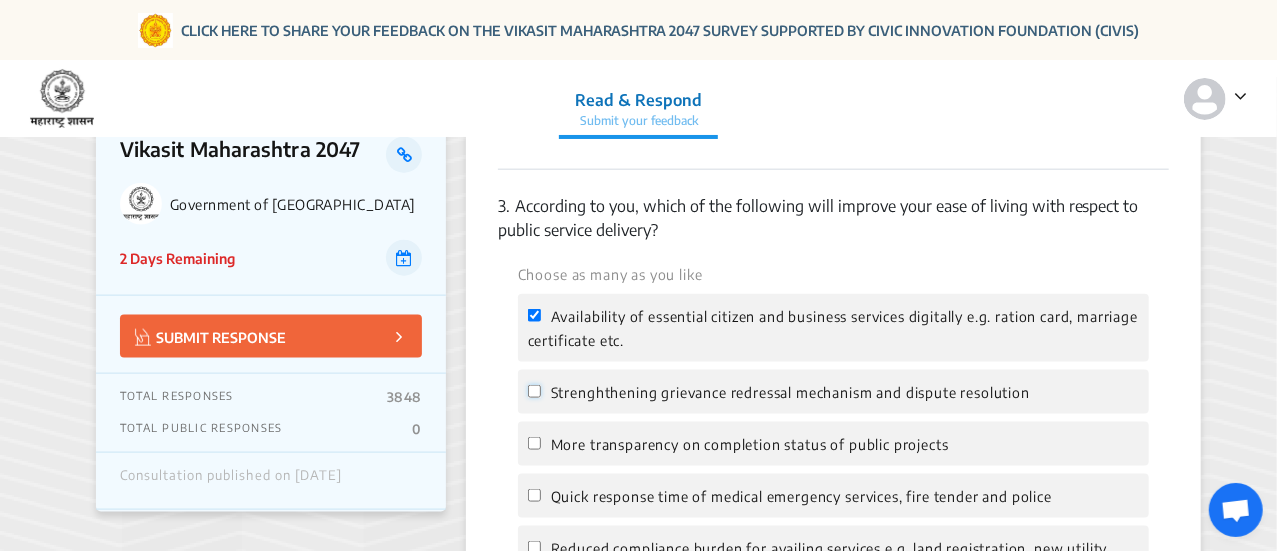 click on "Strenghthening grievance redressal mechanism and dispute resolution" 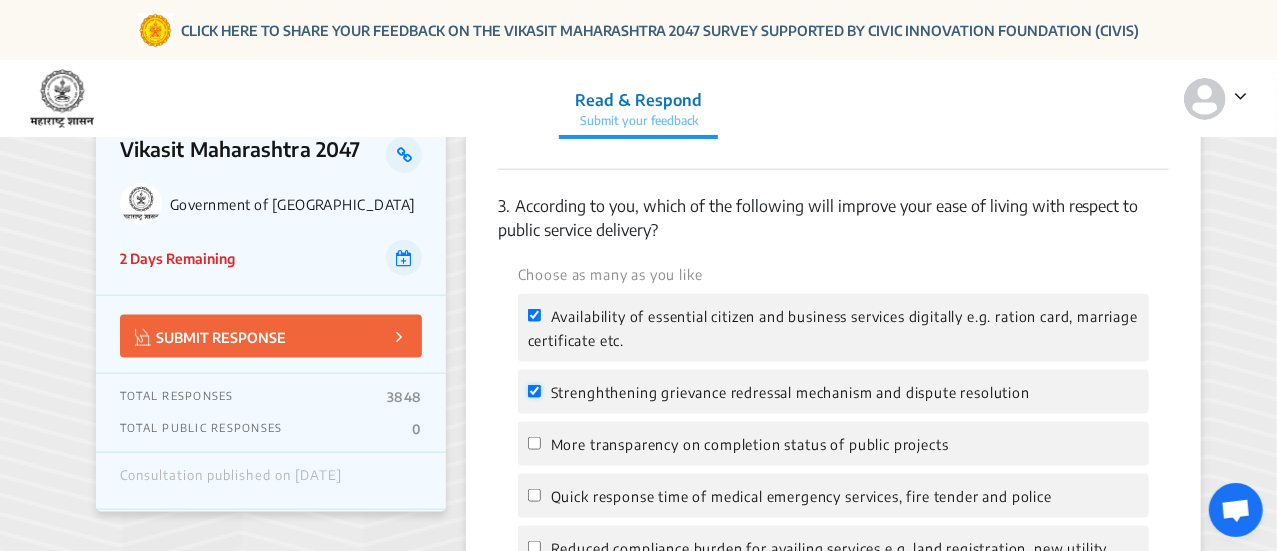 checkbox on "true" 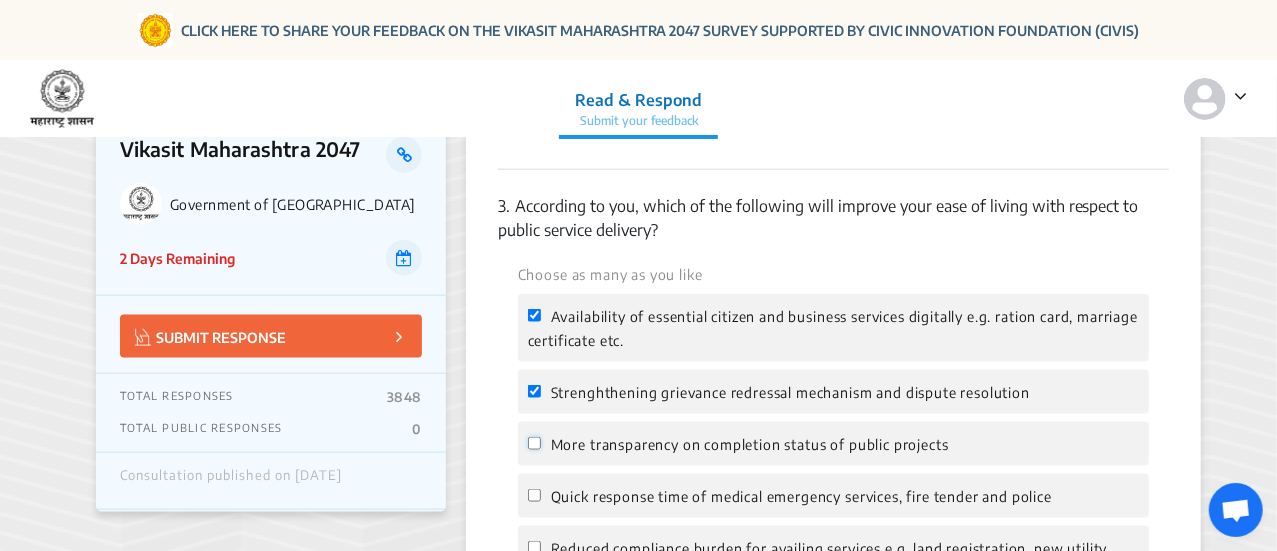 click on "More transparency on completion status of public projects" 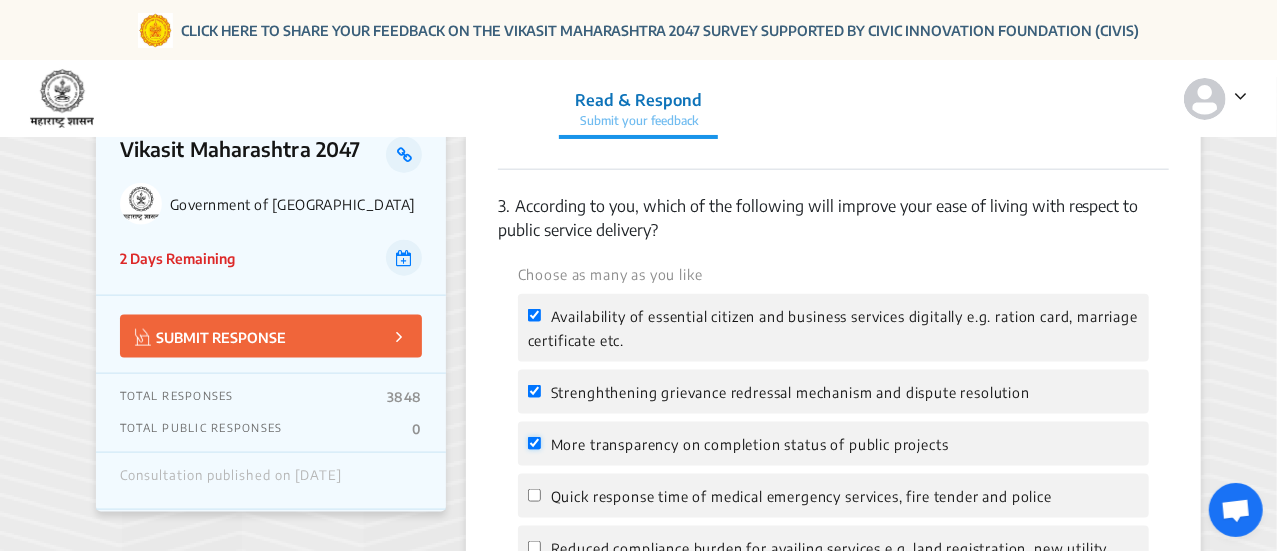 checkbox on "true" 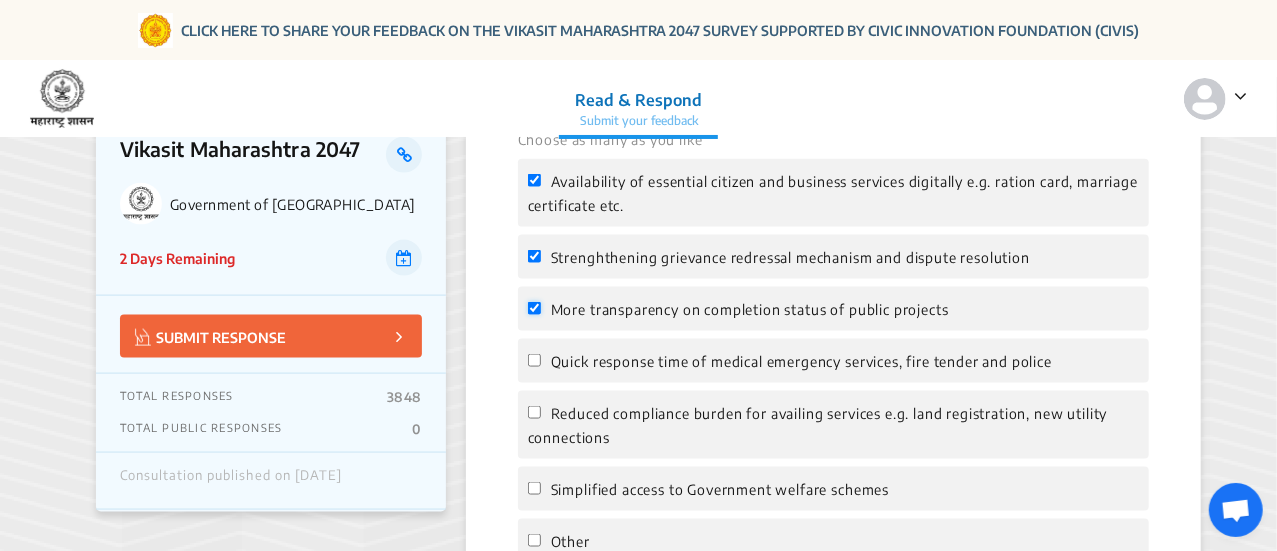 scroll, scrollTop: 1276, scrollLeft: 0, axis: vertical 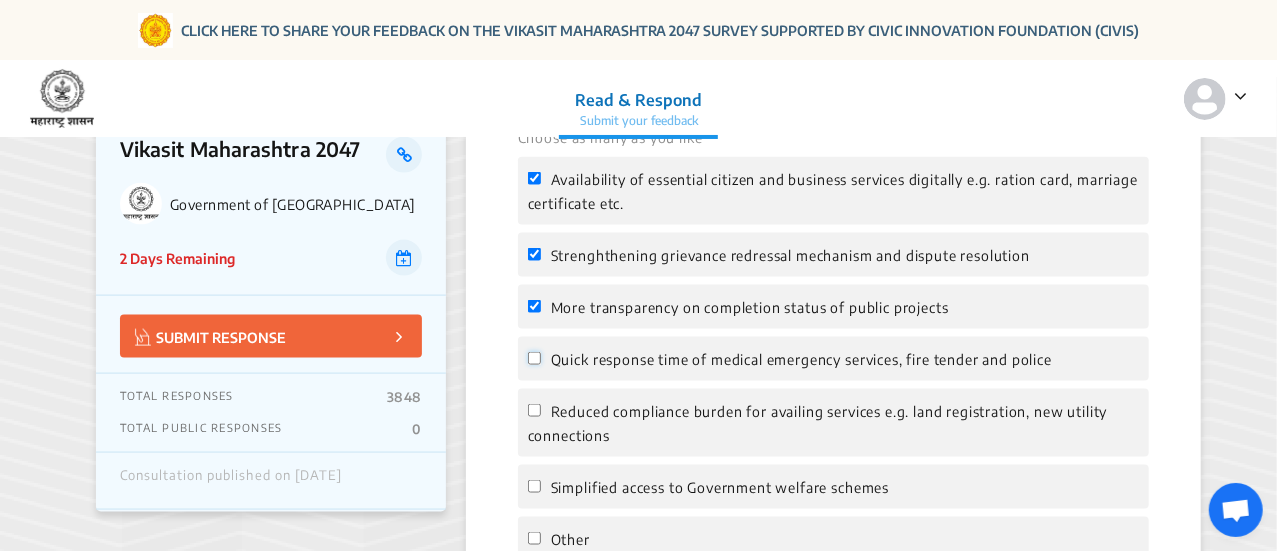 click on "Quick response time of medical emergency services, fire tender and police" 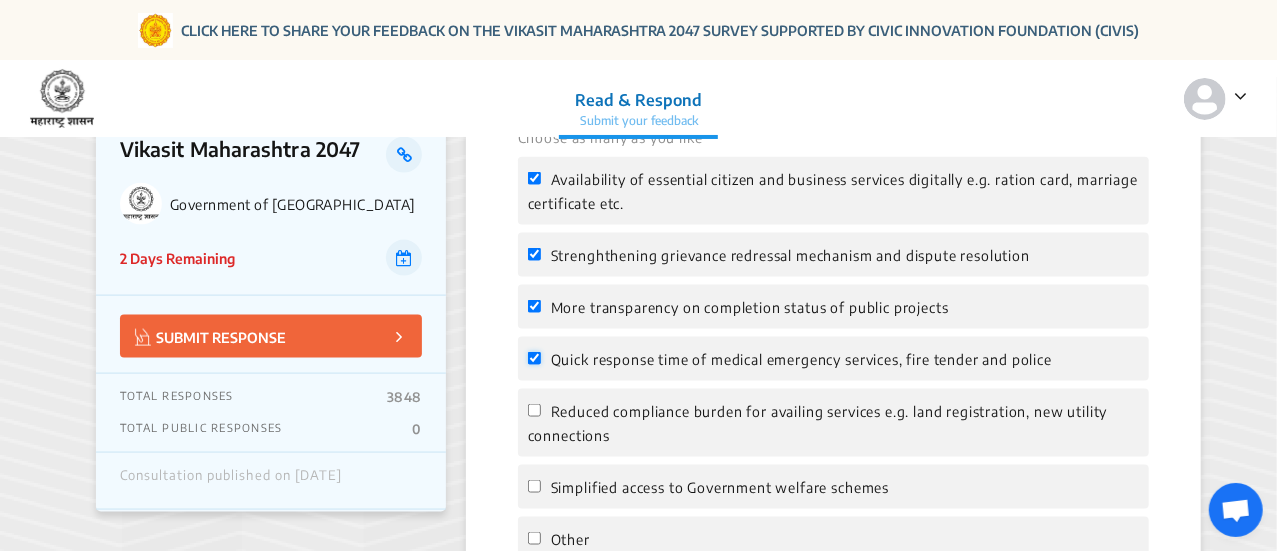 checkbox on "true" 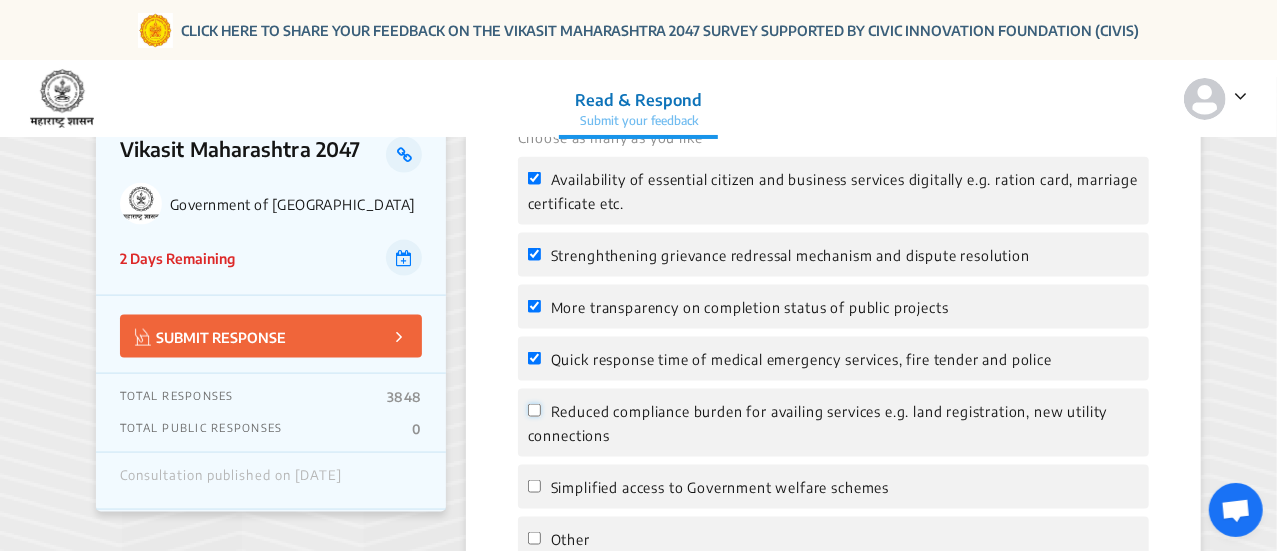 click on "Reduced compliance burden for availing services e.g. land registration, new utility connections" 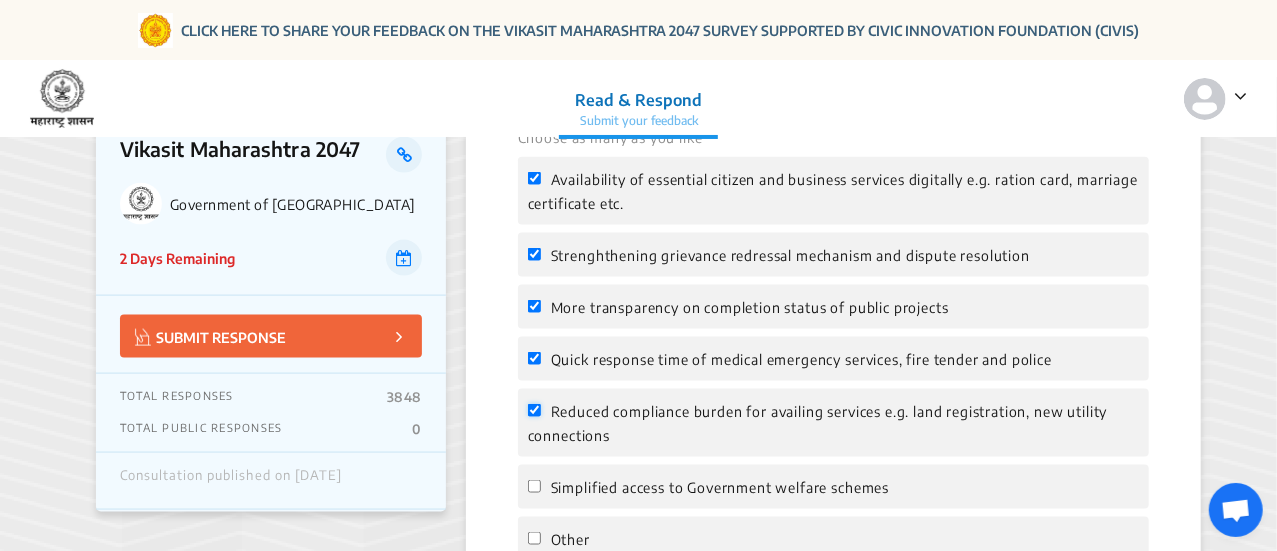 checkbox on "true" 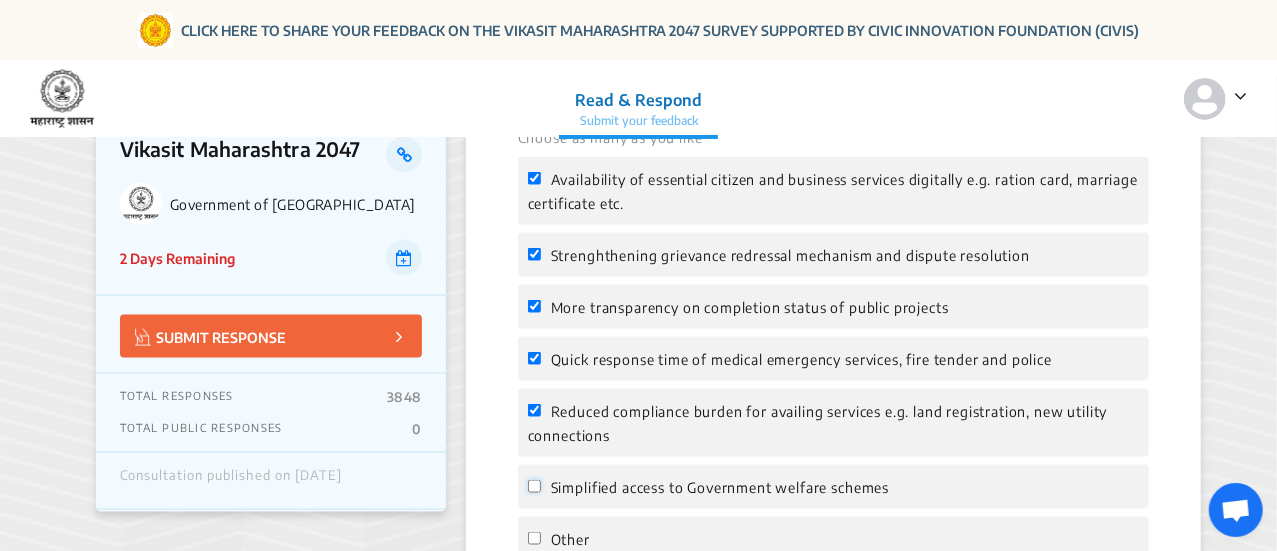 click on "Simplified access to Government welfare schemes" 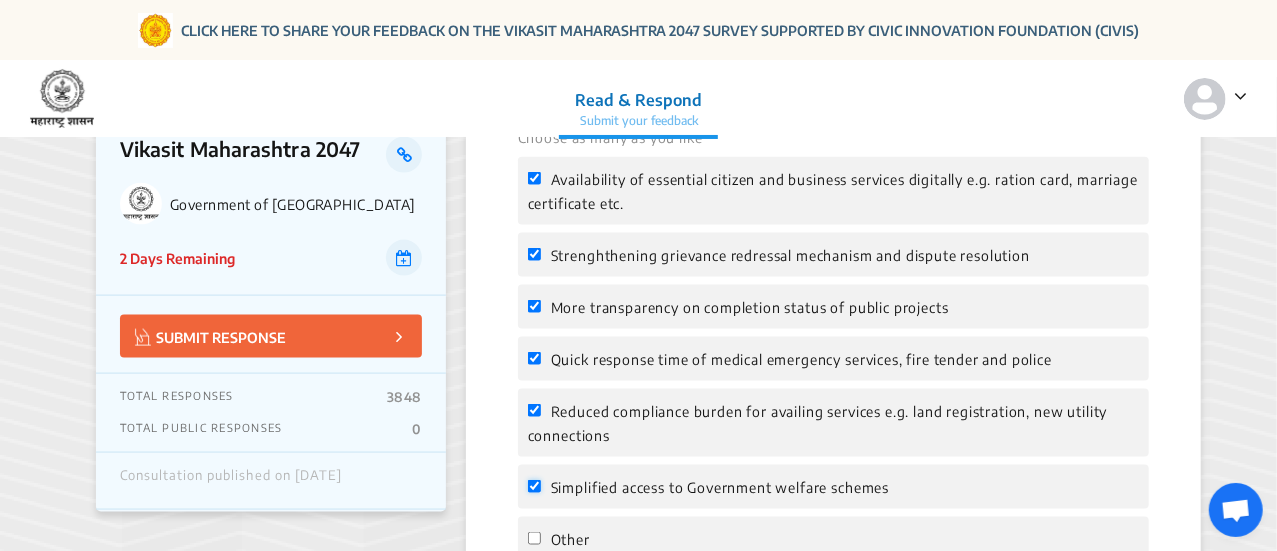 checkbox on "true" 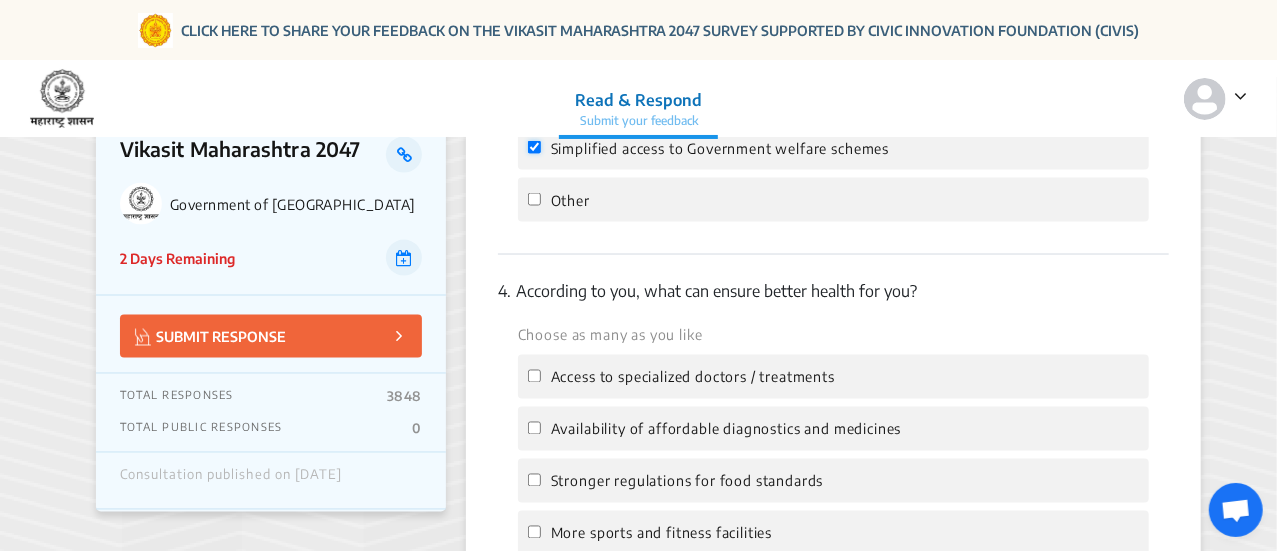 scroll, scrollTop: 1618, scrollLeft: 0, axis: vertical 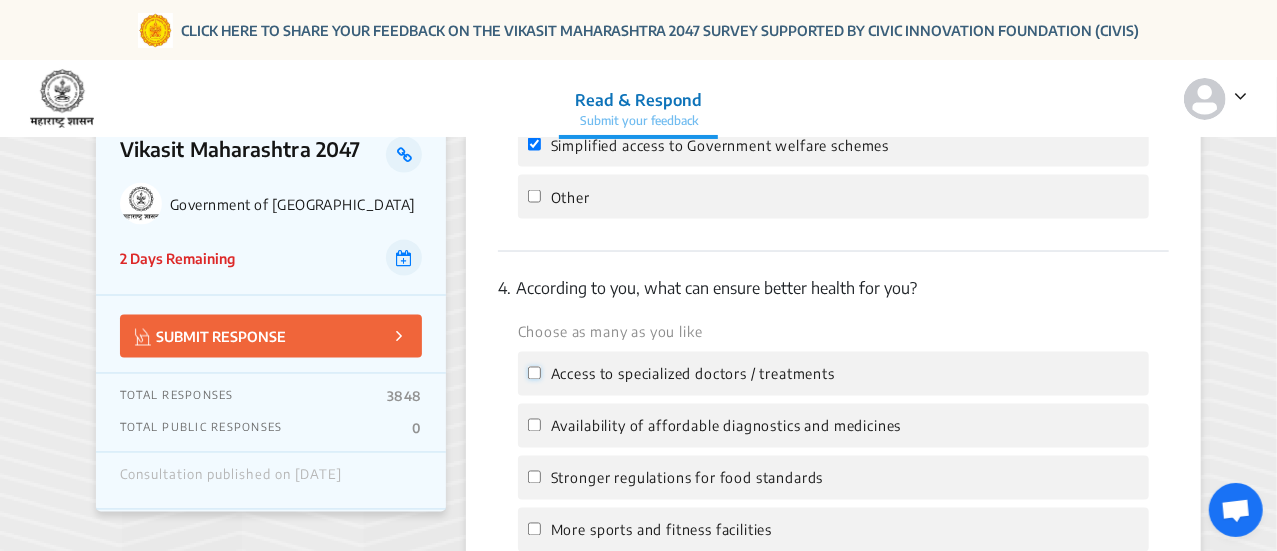 click on "Access to specialized doctors / treatments" 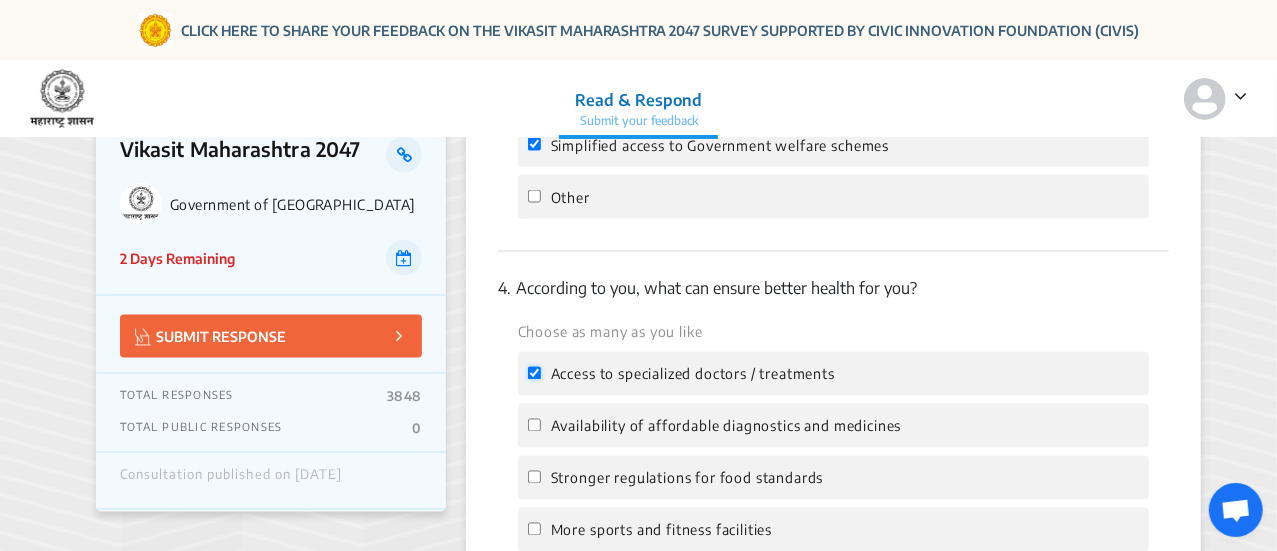 checkbox on "true" 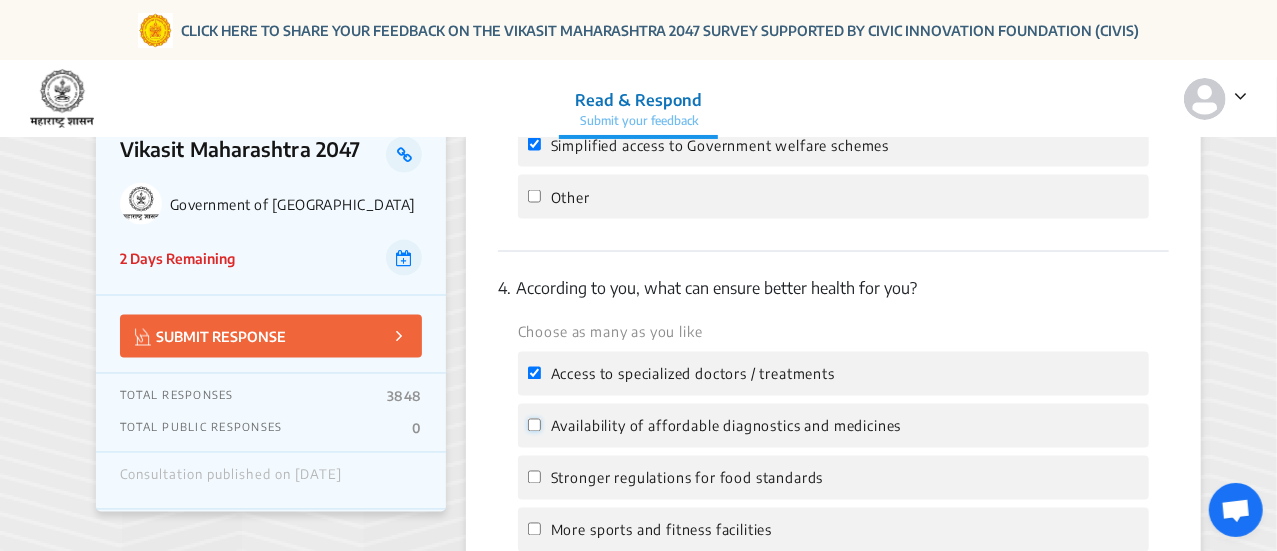 click on "Availability of affordable diagnostics and medicines" 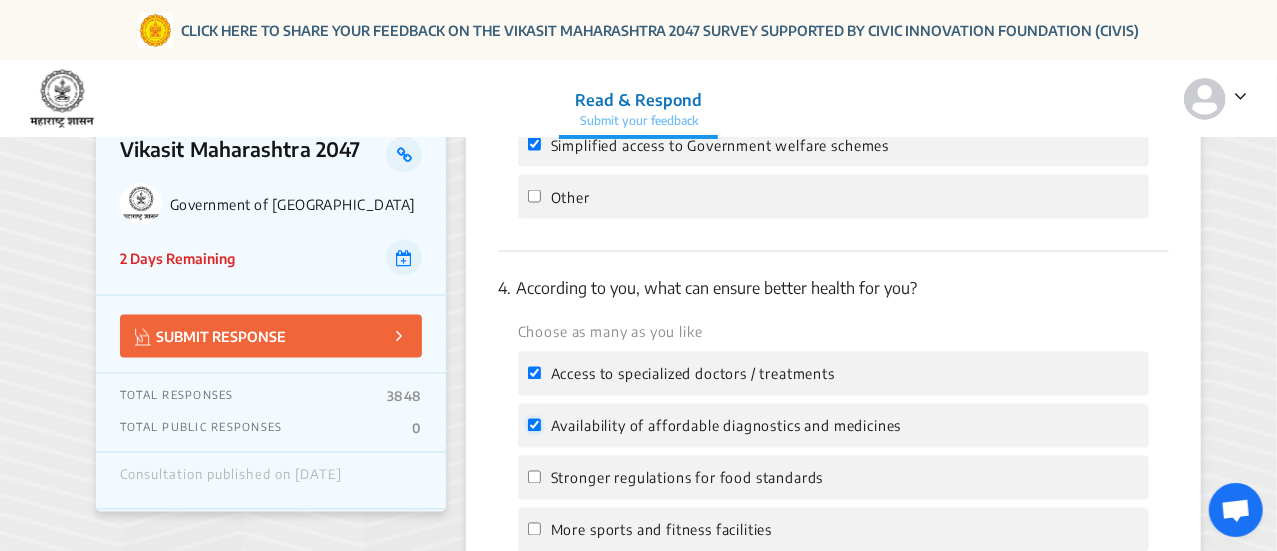 checkbox on "true" 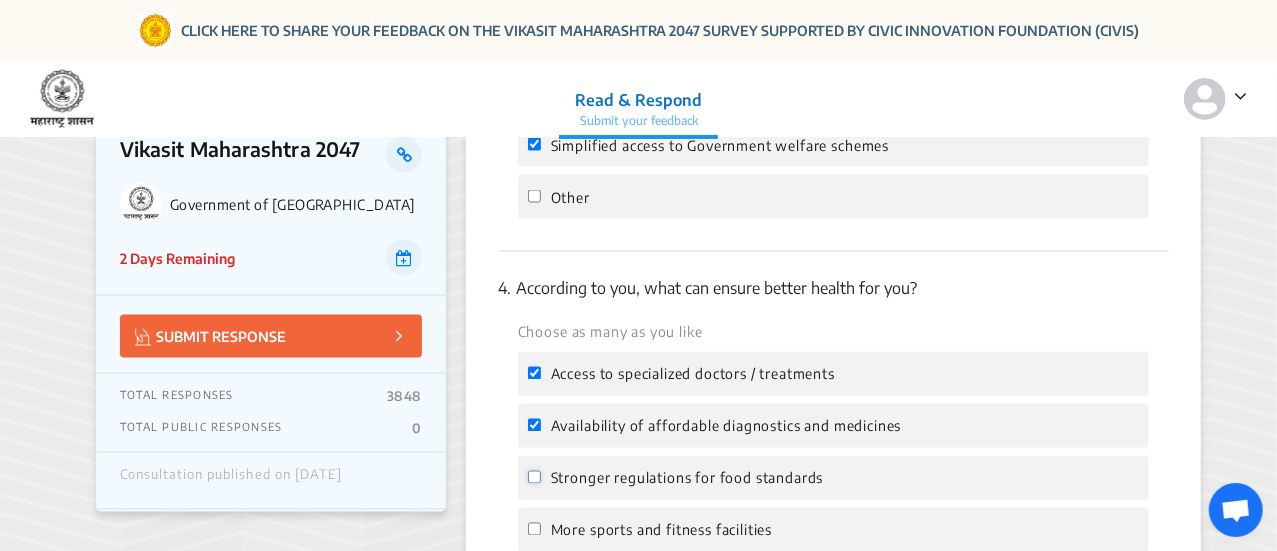 click on "Stronger regulations for food standards" 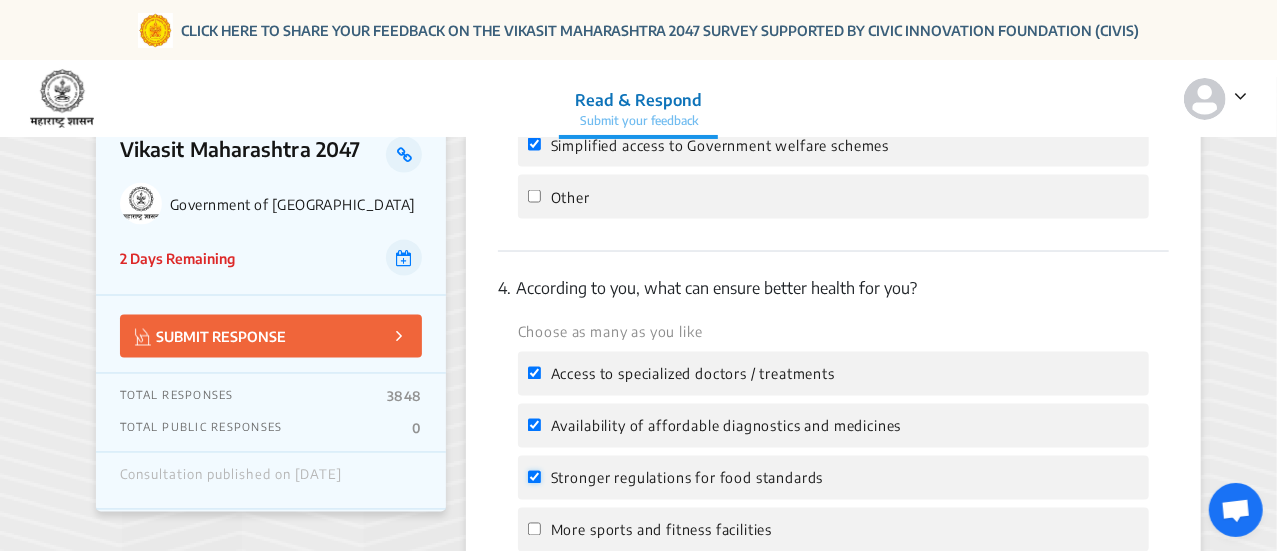 checkbox on "true" 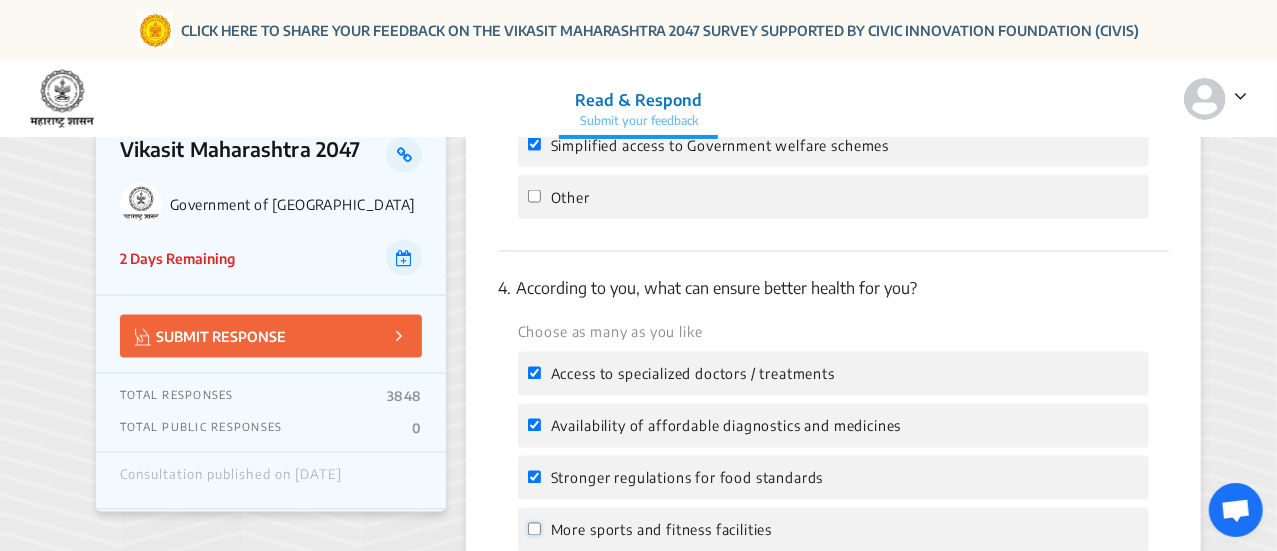 click on "More sports and fitness facilities" 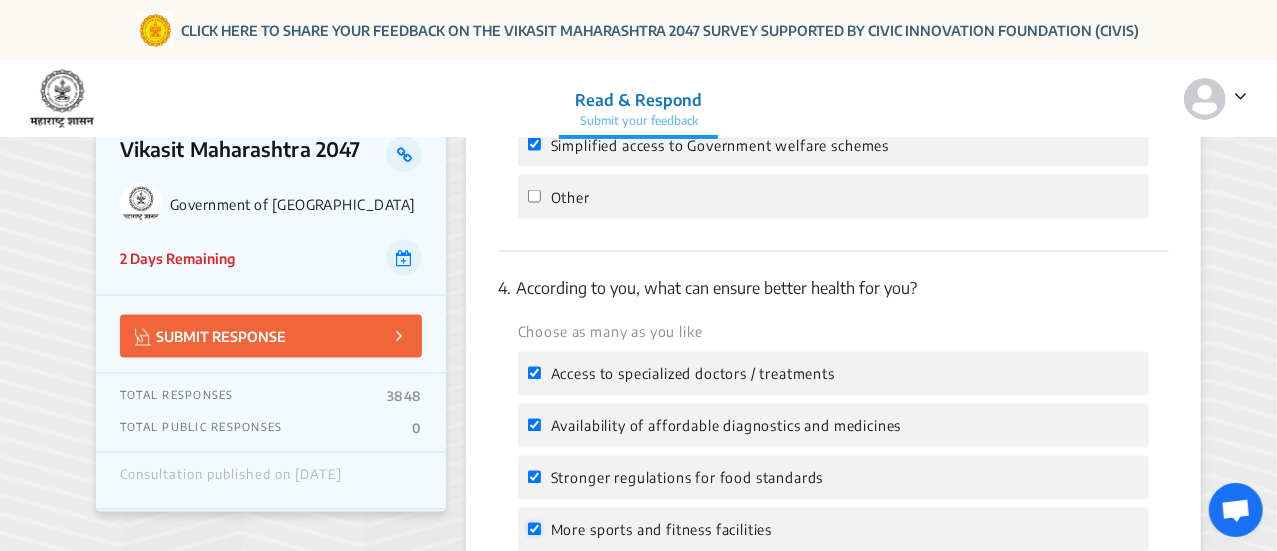 checkbox on "true" 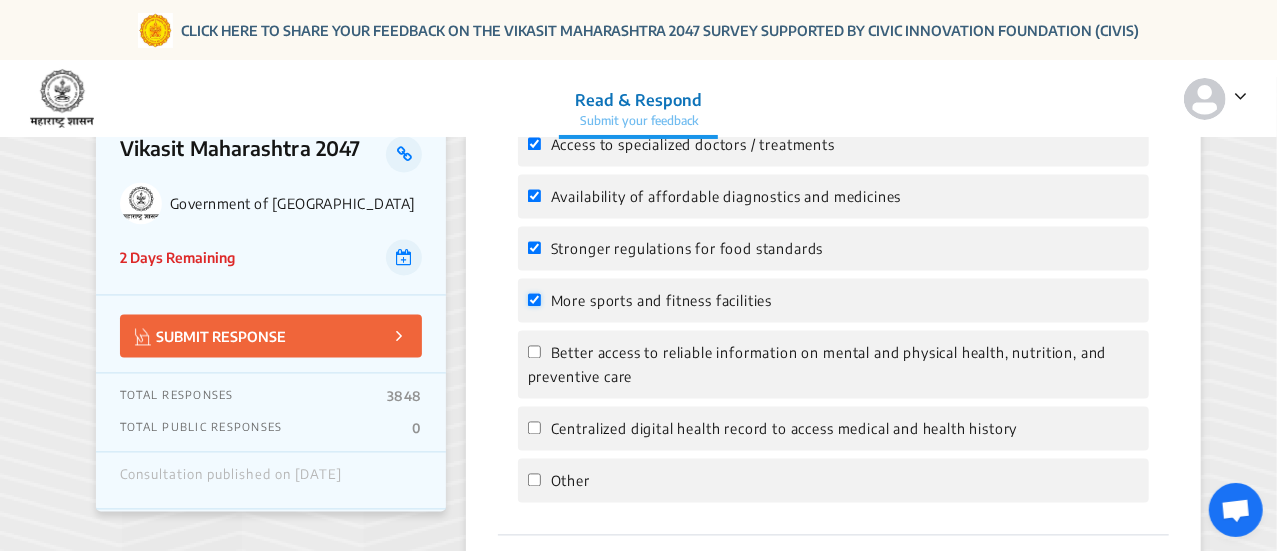 scroll, scrollTop: 1857, scrollLeft: 0, axis: vertical 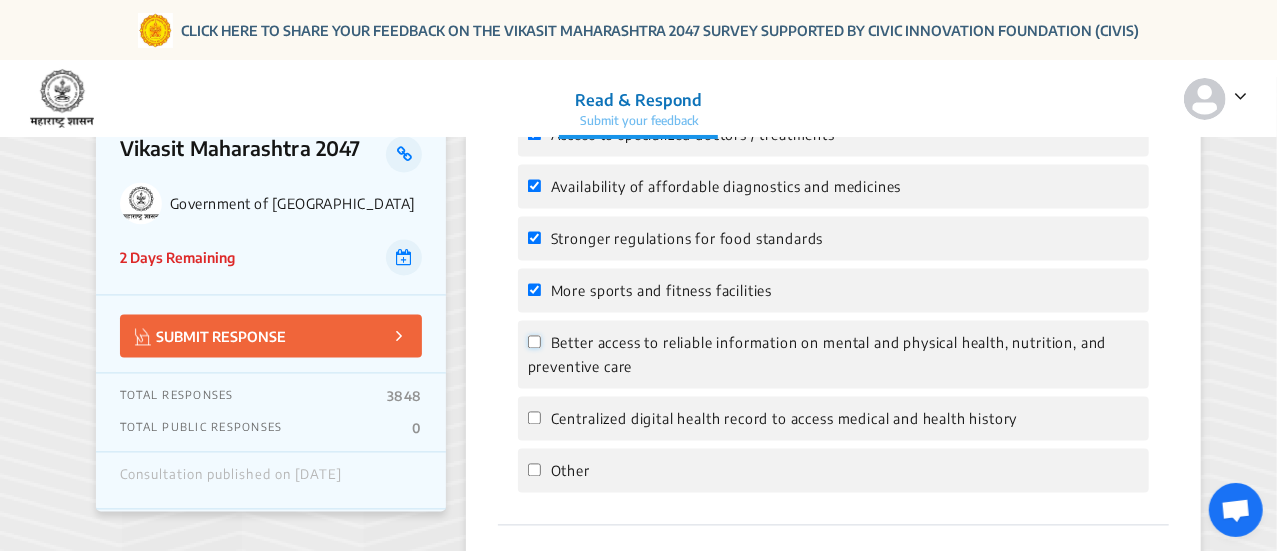 click on "Better access to reliable information on mental and physical health, nutrition, and preventive care" 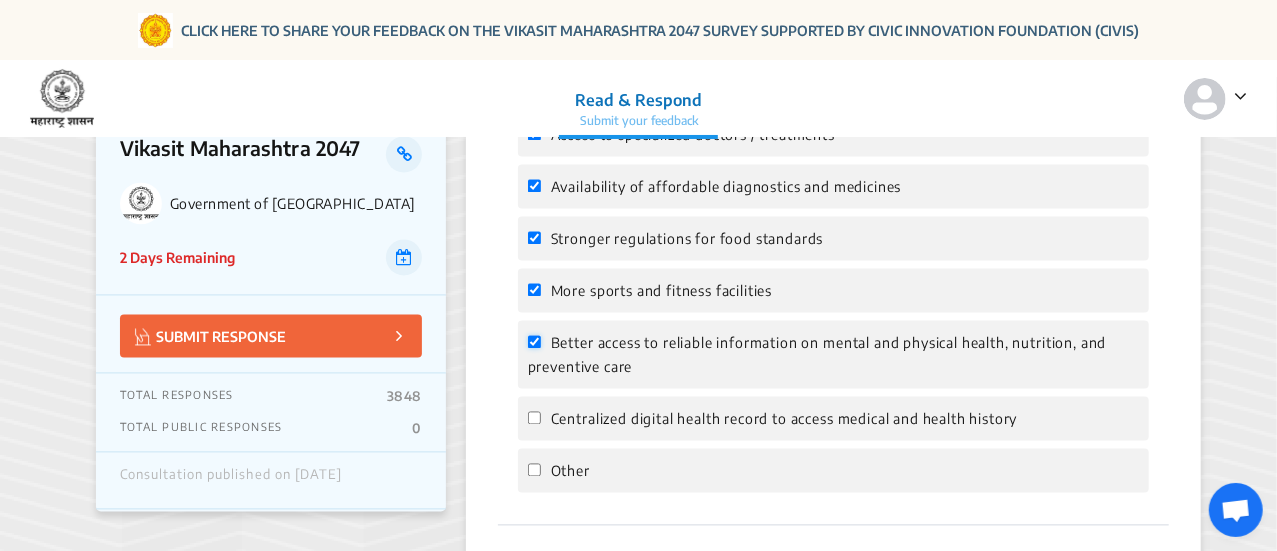 checkbox on "true" 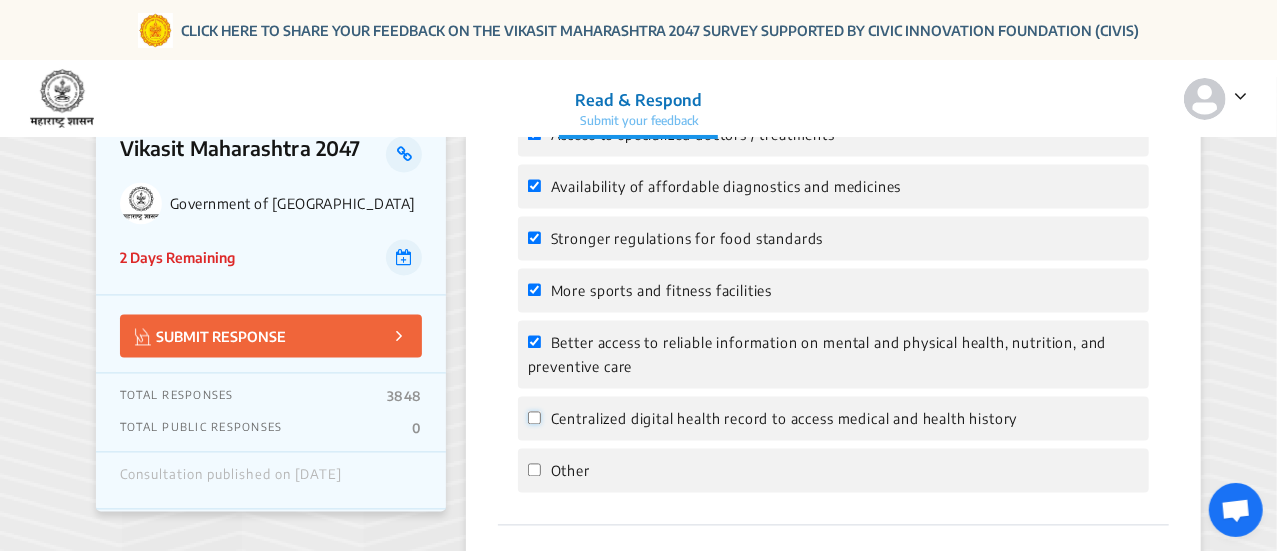 click on "Centralized digital health record to access medical and health history" 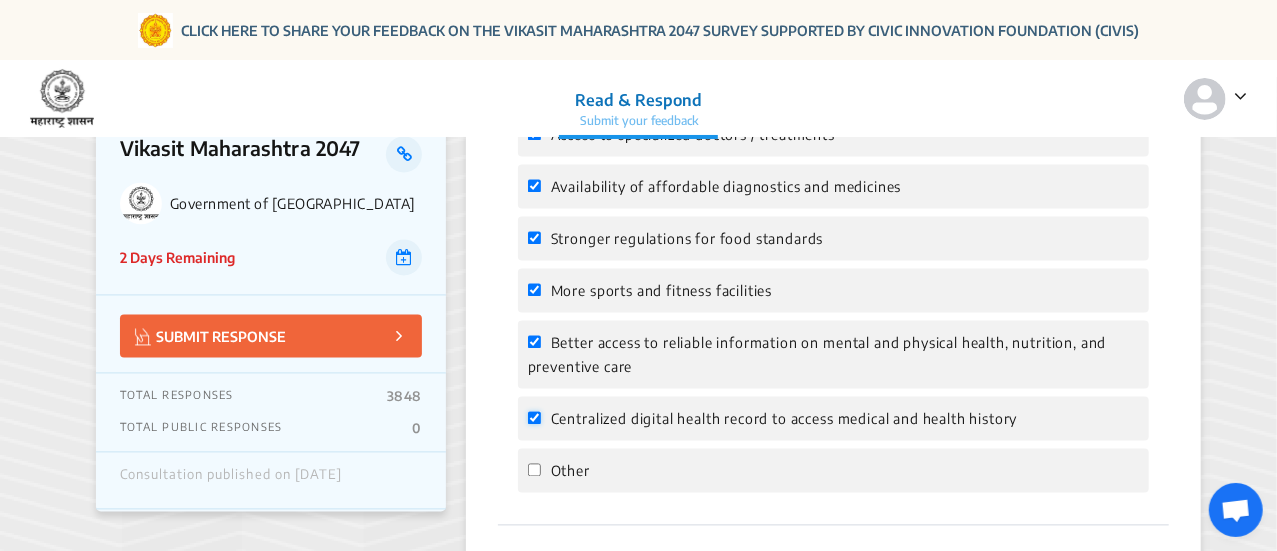 checkbox on "true" 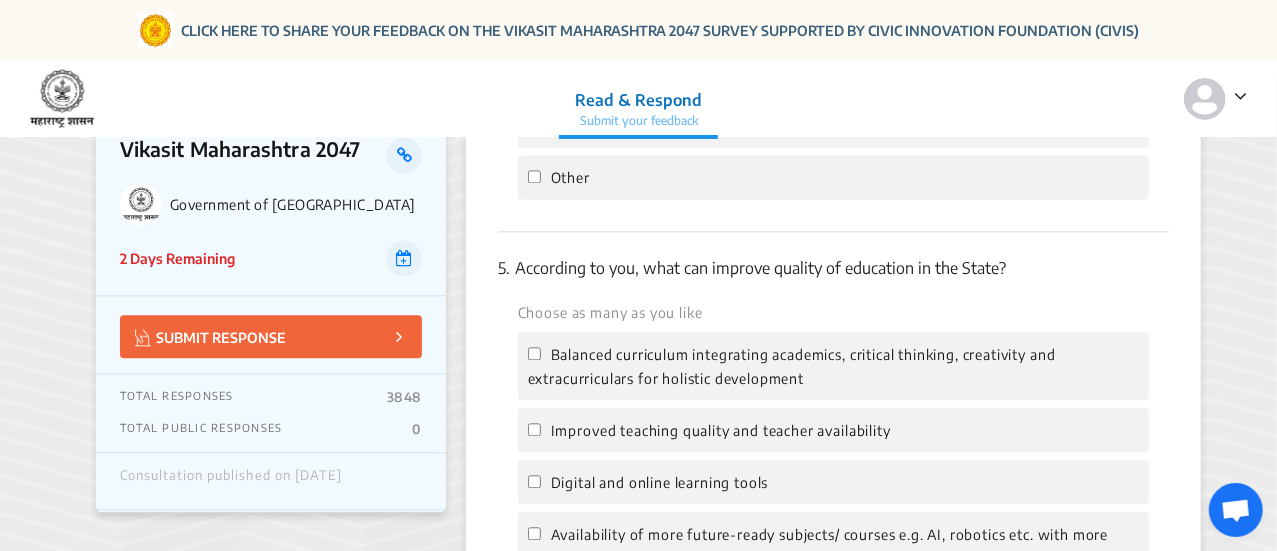 scroll, scrollTop: 2166, scrollLeft: 0, axis: vertical 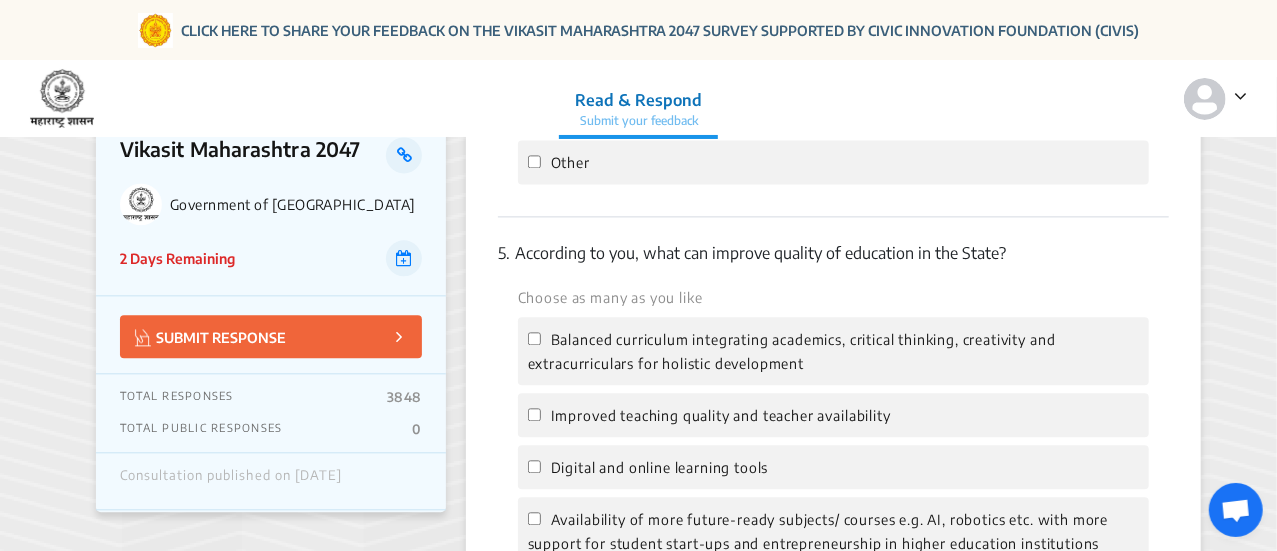 click on "Balanced curriculum integrating academics, critical thinking, creativity and extracurriculars for holistic development" 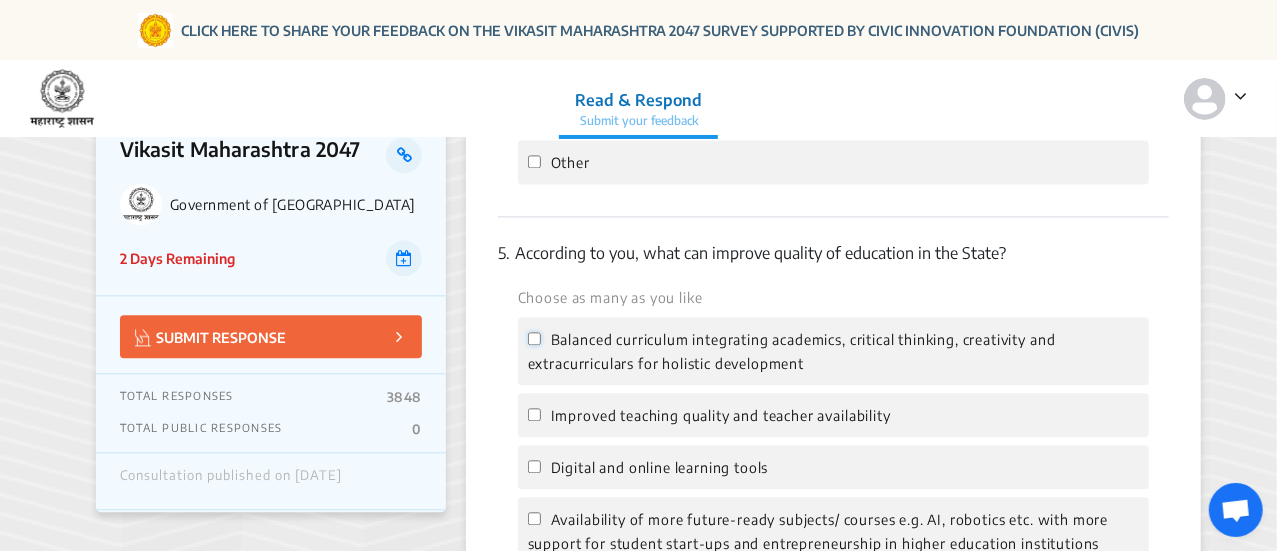 click on "Balanced curriculum integrating academics, critical thinking, creativity and extracurriculars for holistic development" 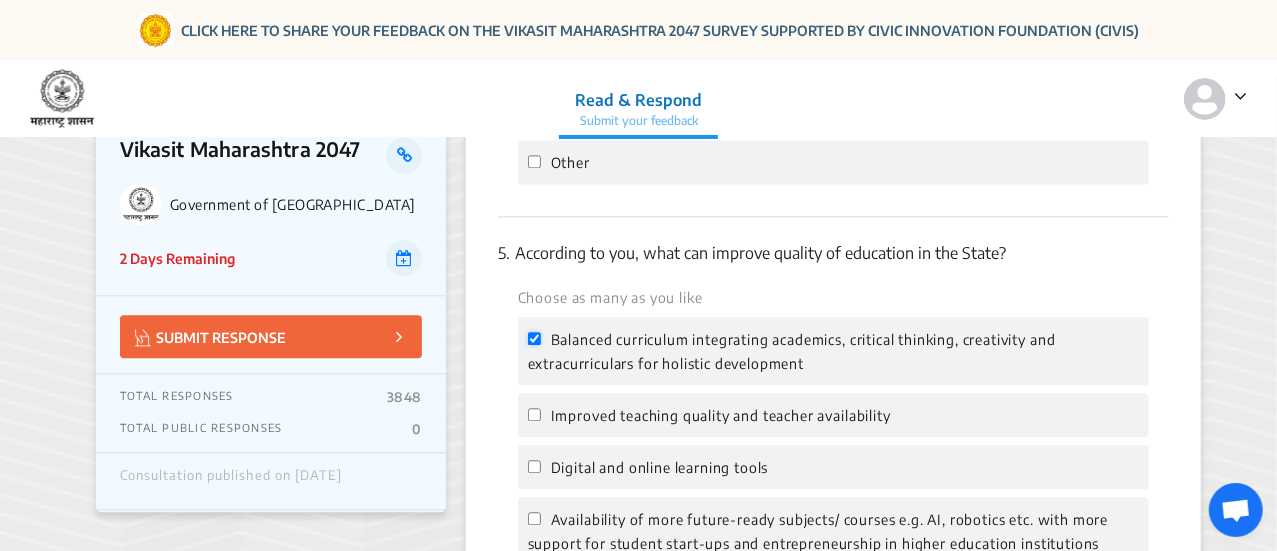checkbox on "true" 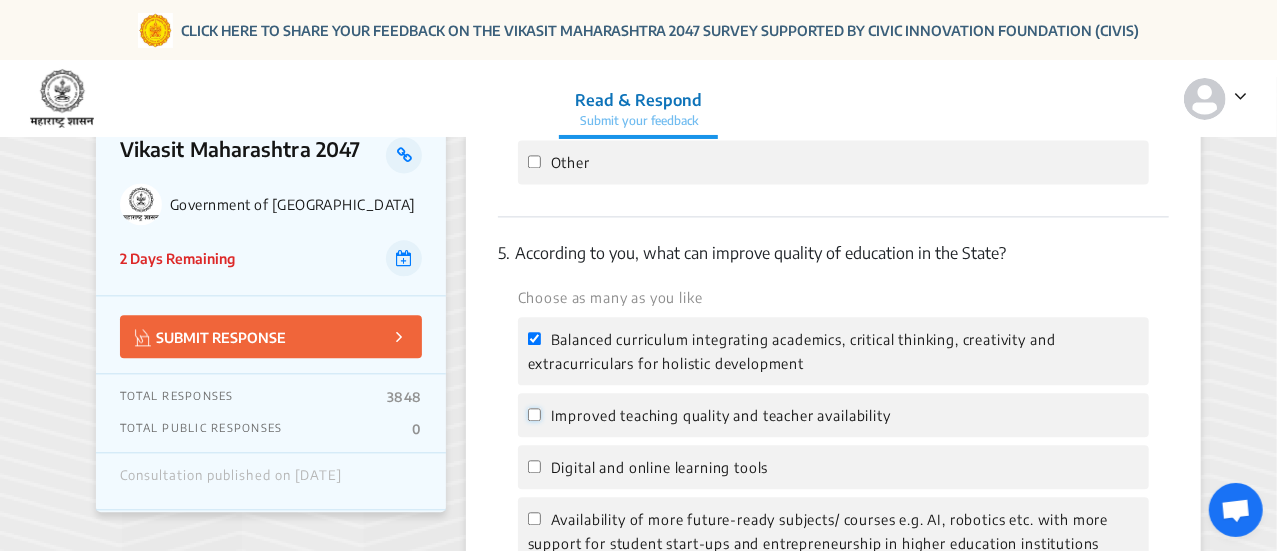click on "Improved teaching quality and teacher availability" 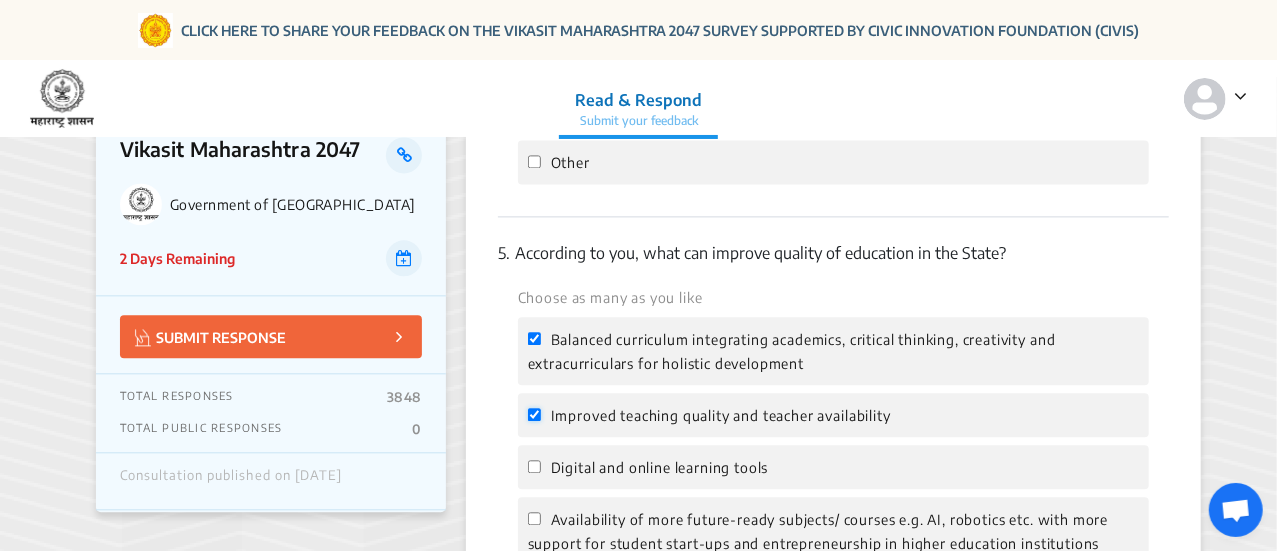 checkbox on "true" 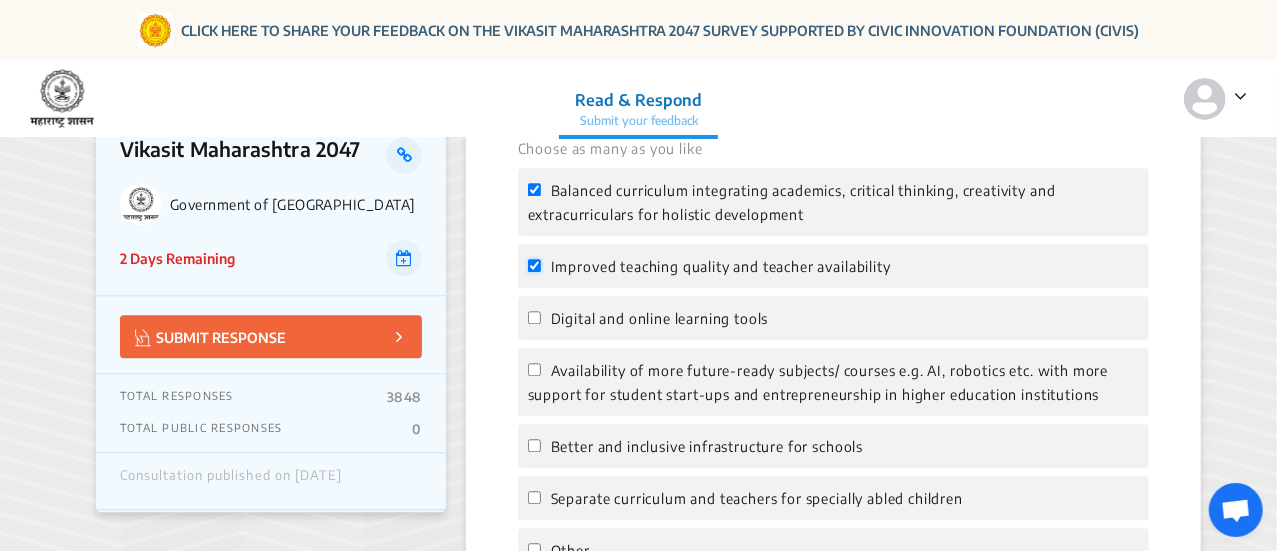 scroll, scrollTop: 2316, scrollLeft: 0, axis: vertical 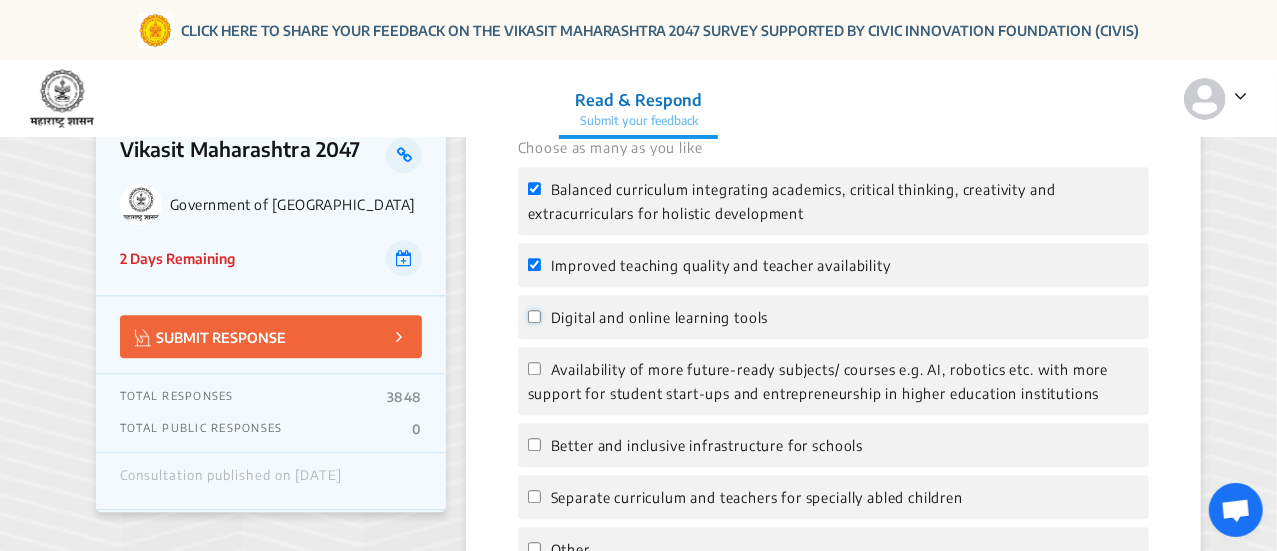 click on "Digital and online learning tools" 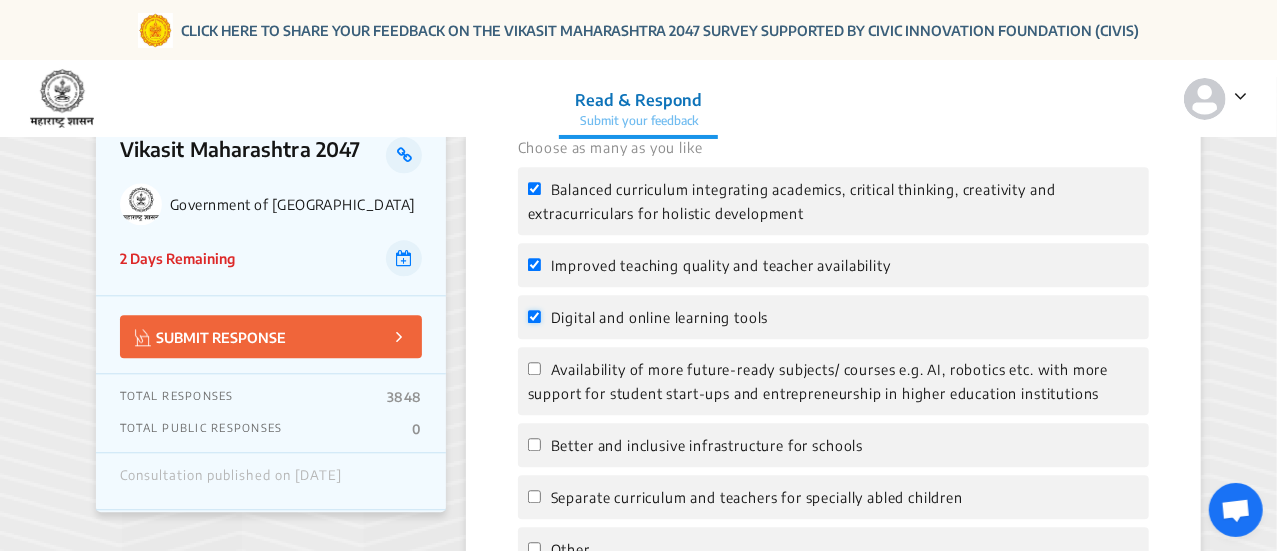 checkbox on "true" 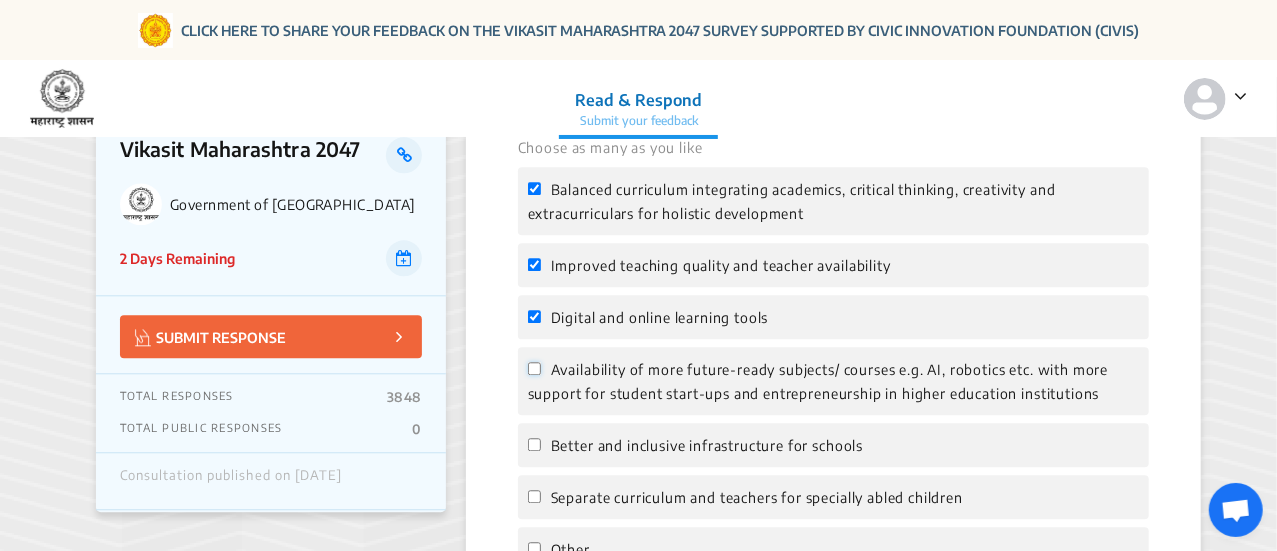 click on "Availability of more future-ready subjects/ courses e.g. AI, robotics etc. with more support for student start-ups and entrepreneurship in higher education institutions" 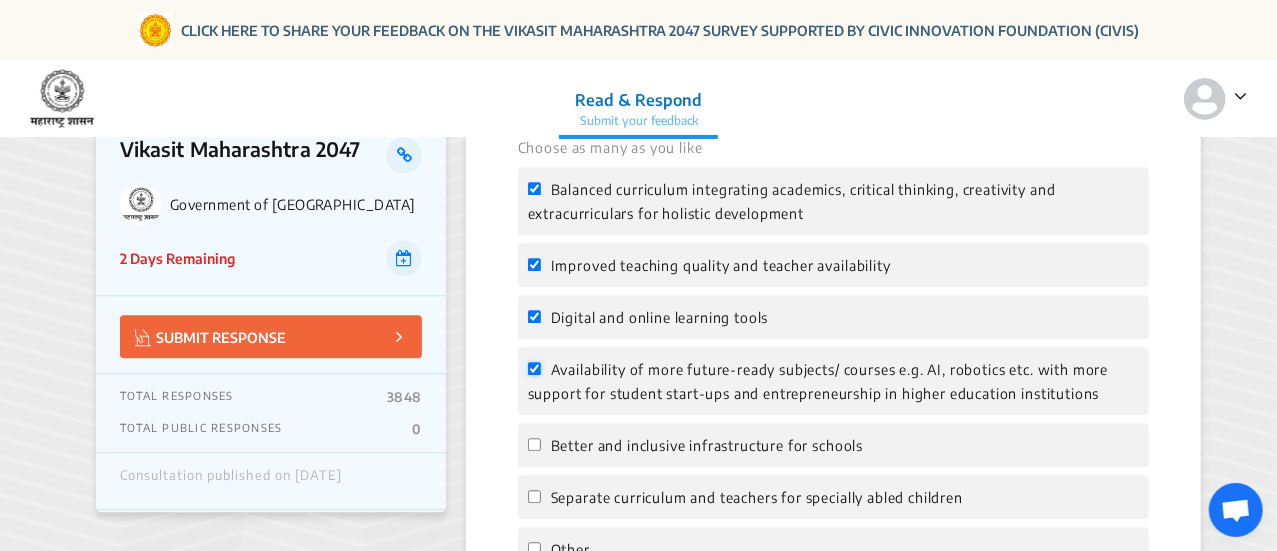 checkbox on "true" 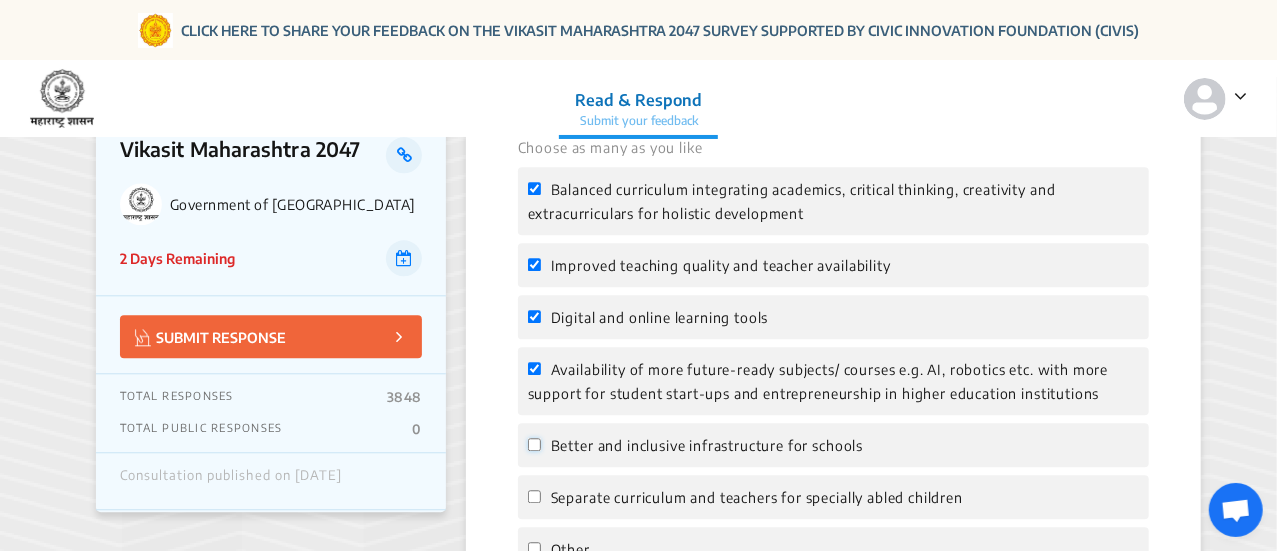 click on "Better and inclusive infrastructure for schools" 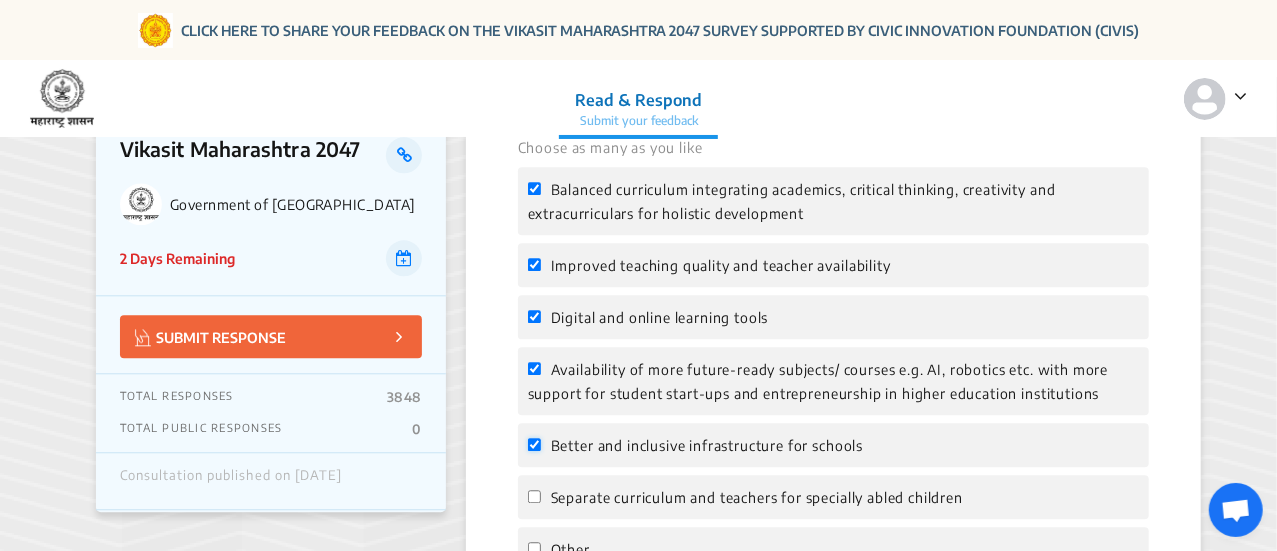 checkbox on "true" 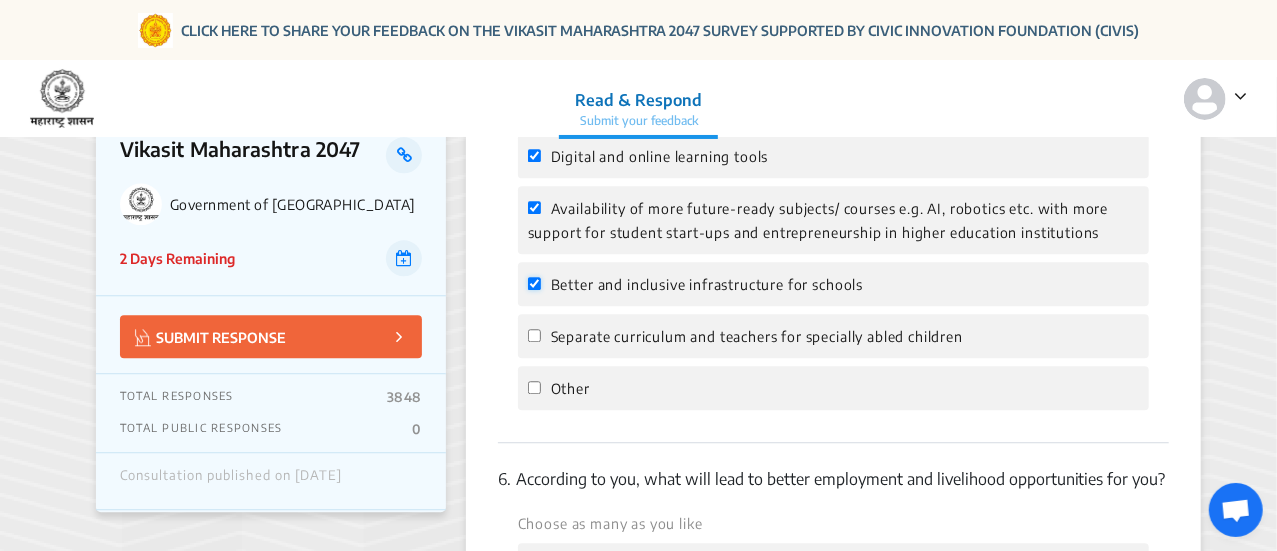scroll, scrollTop: 2478, scrollLeft: 0, axis: vertical 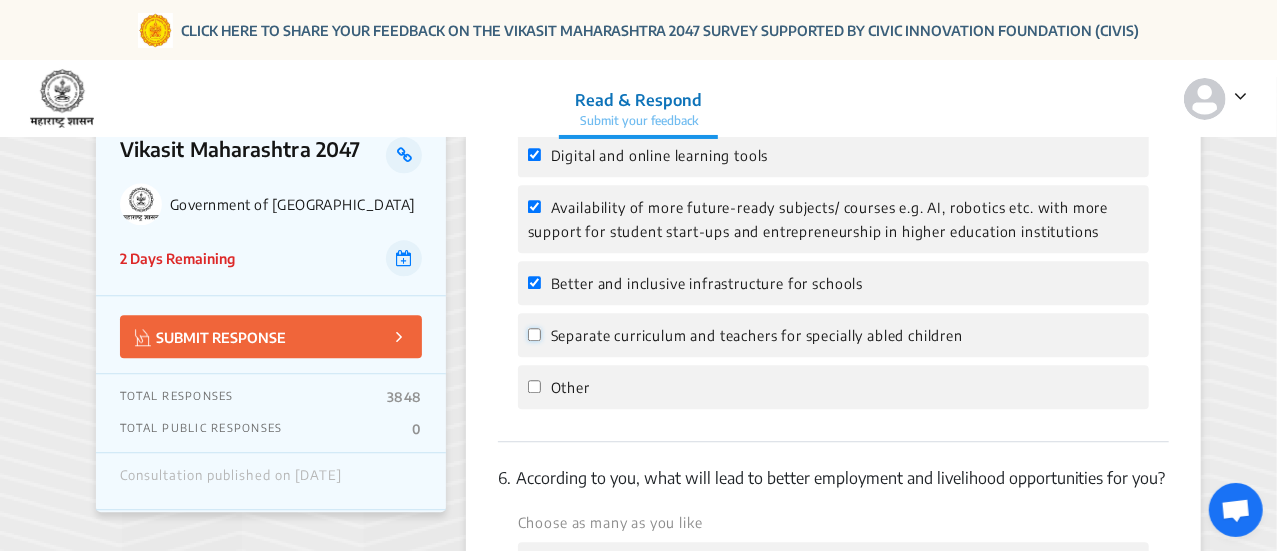 click on "Separate curriculum and teachers for specially abled children" 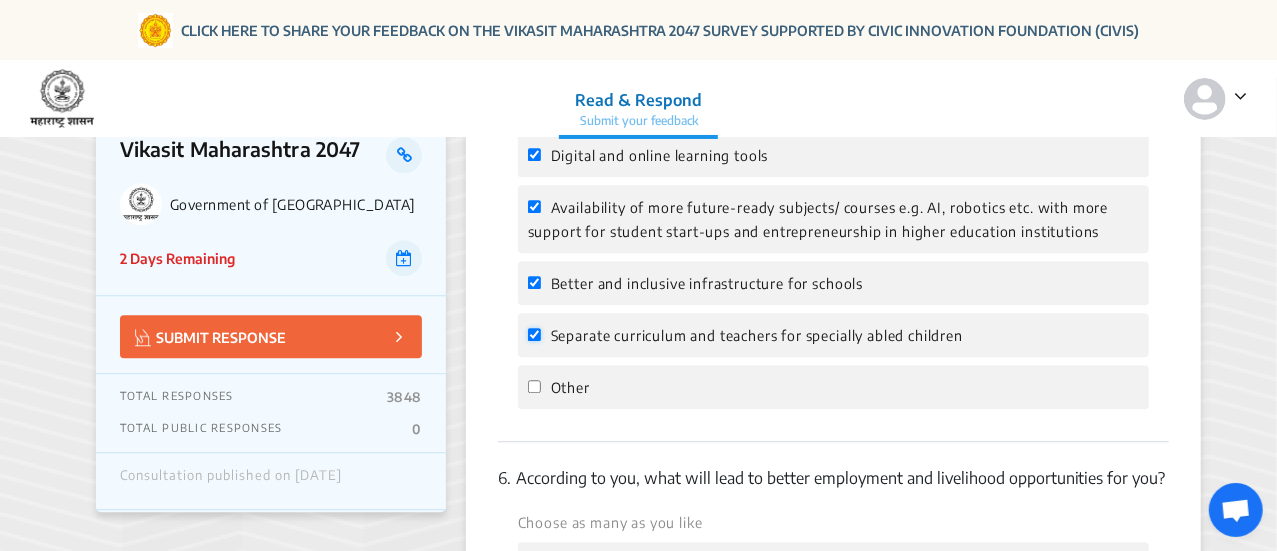 checkbox on "true" 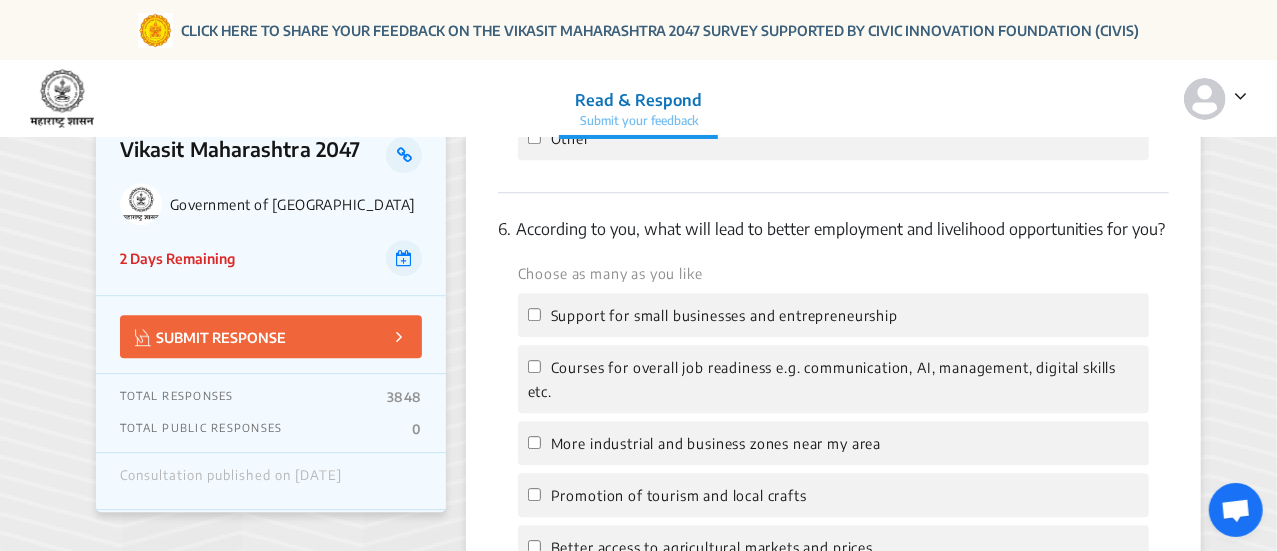 scroll, scrollTop: 2744, scrollLeft: 0, axis: vertical 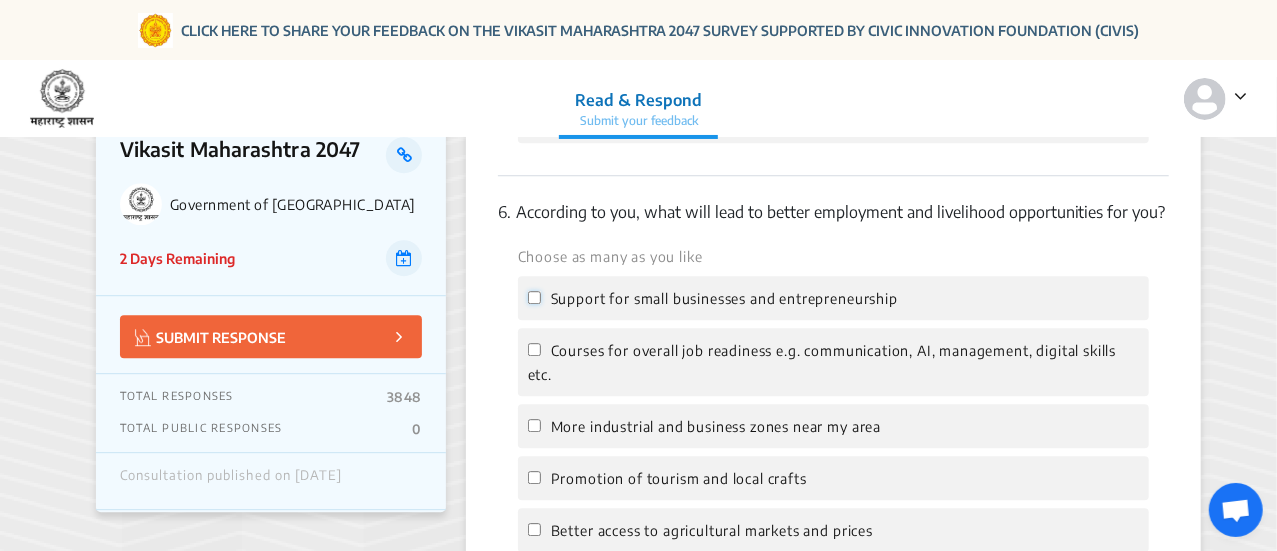 click on "Support for small businesses and entrepreneurship" 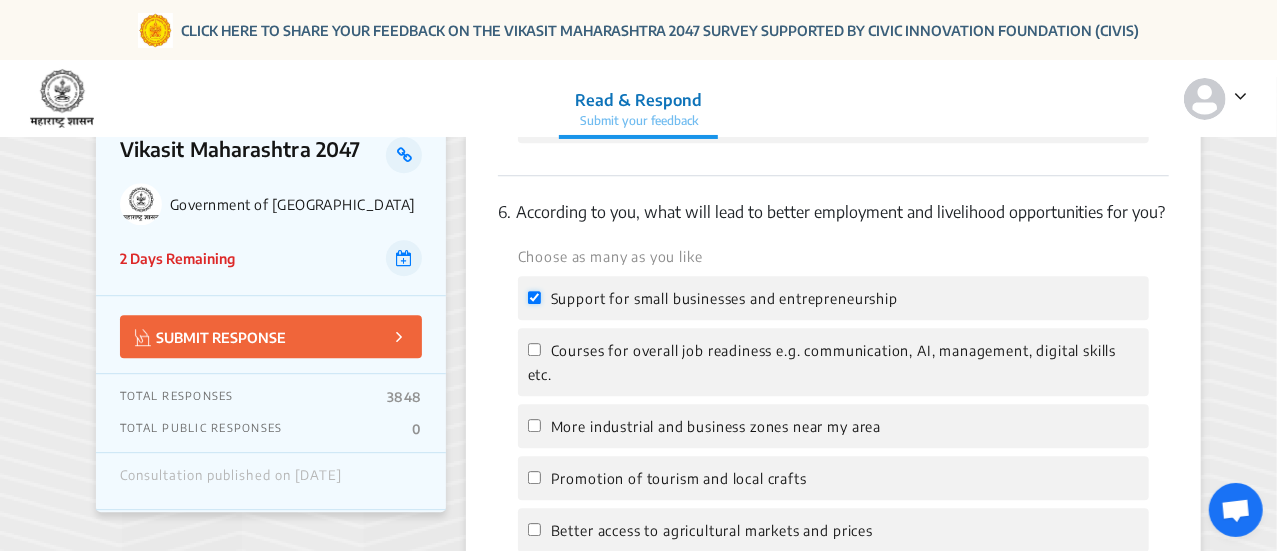 checkbox on "true" 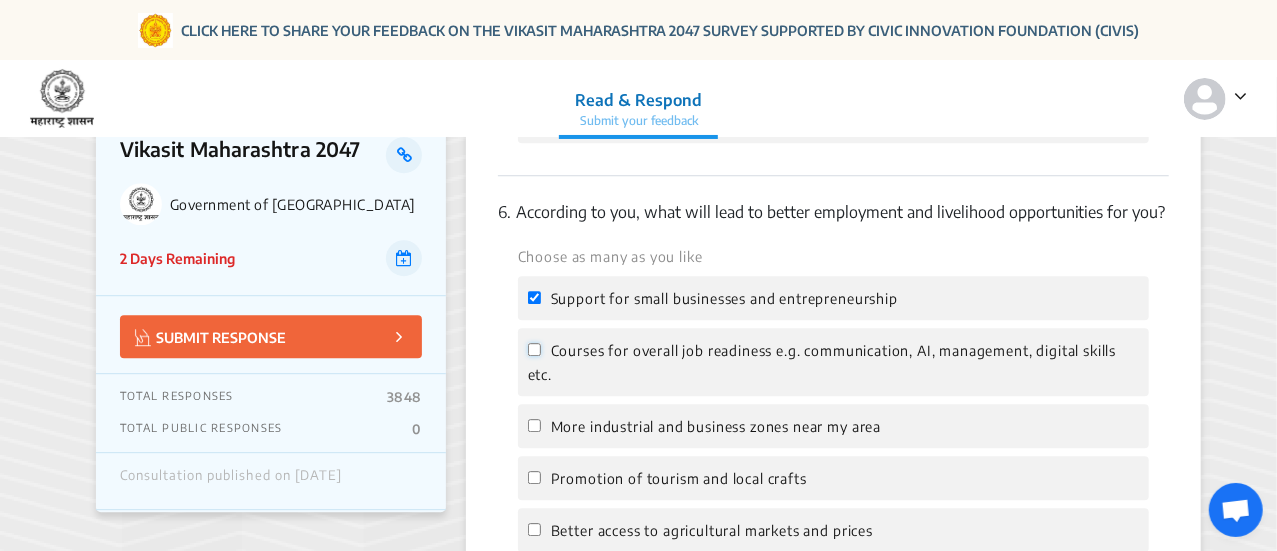 click on "Courses for overall job readiness e.g. communication, AI, management, digital skills etc." 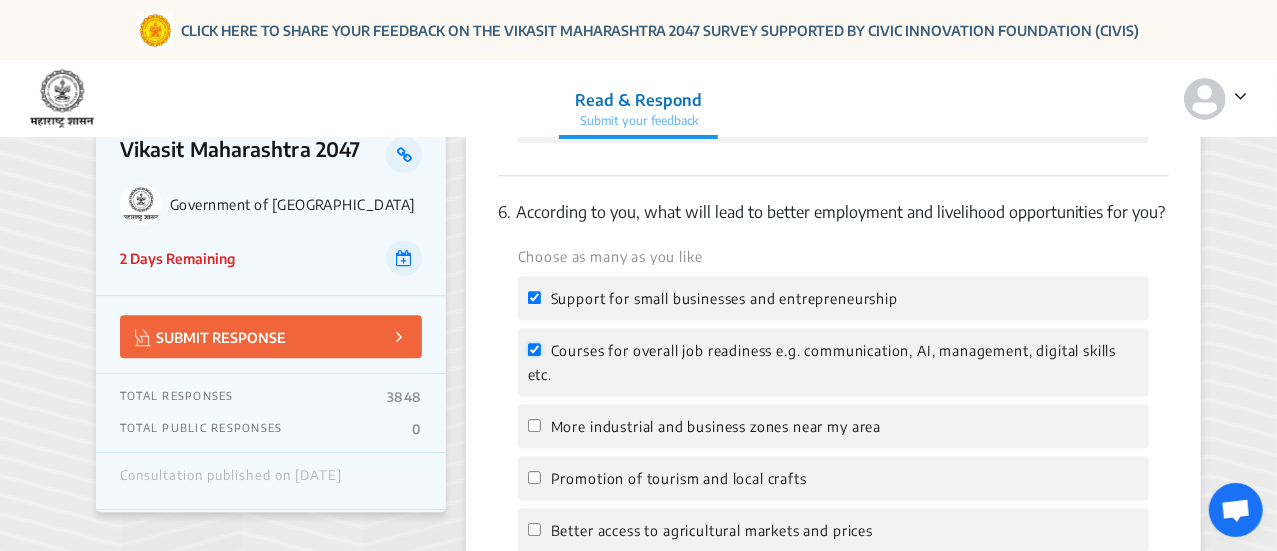 checkbox on "true" 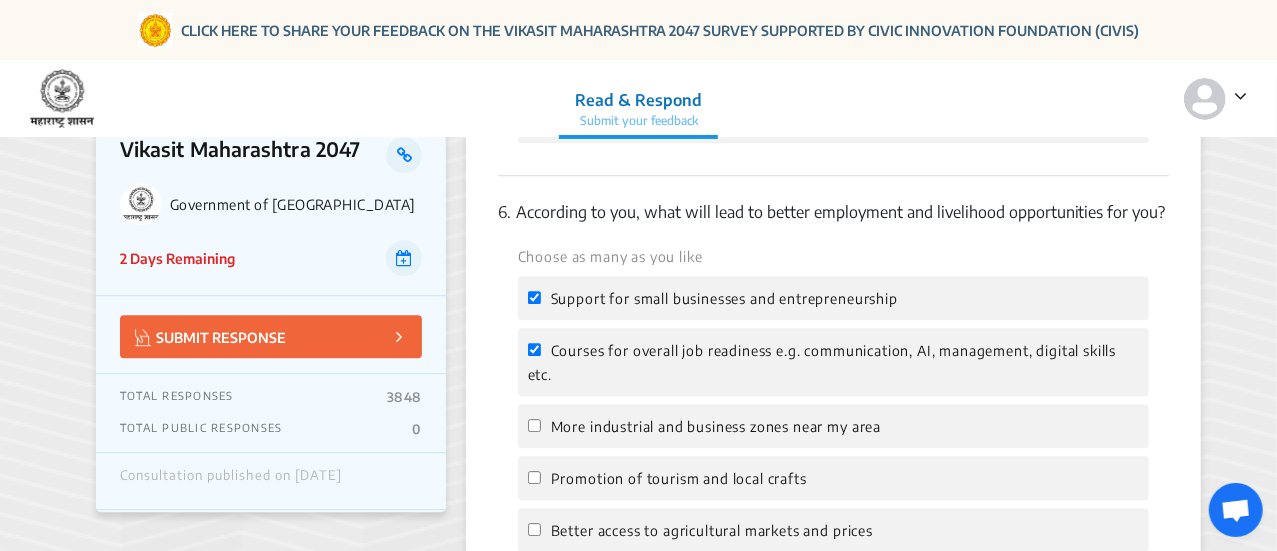 click on "More industrial and business zones near my area" 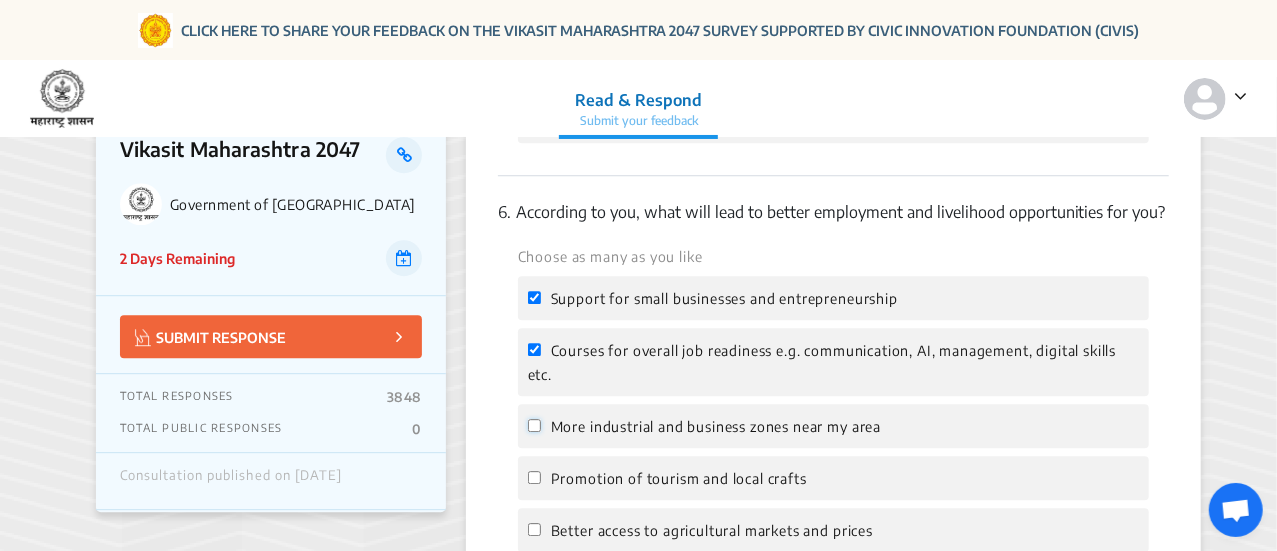 click on "More industrial and business zones near my area" 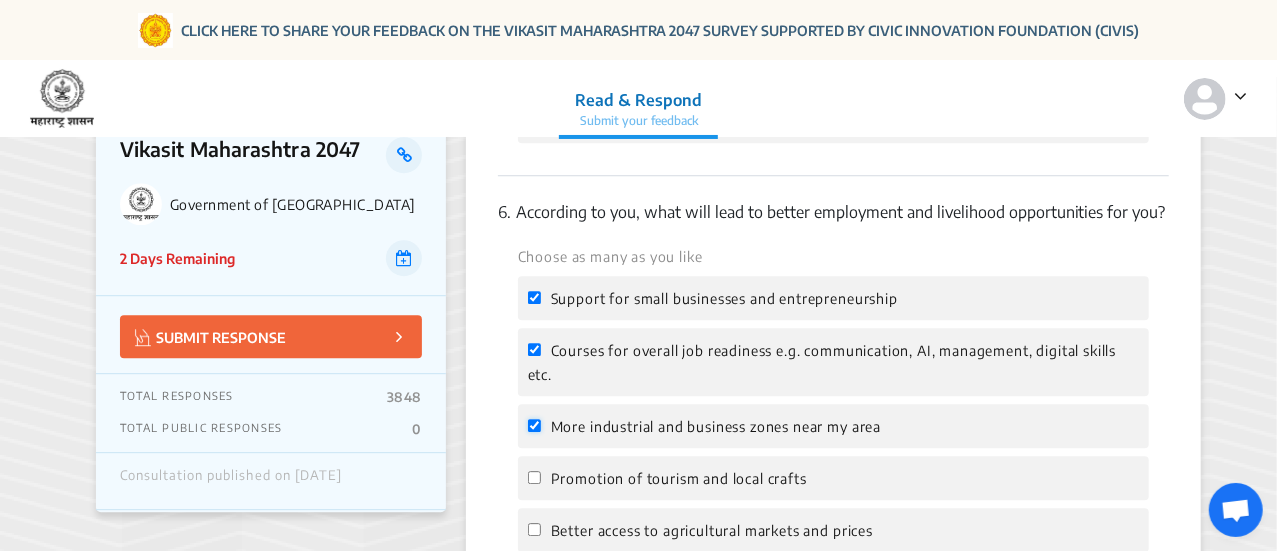 checkbox on "true" 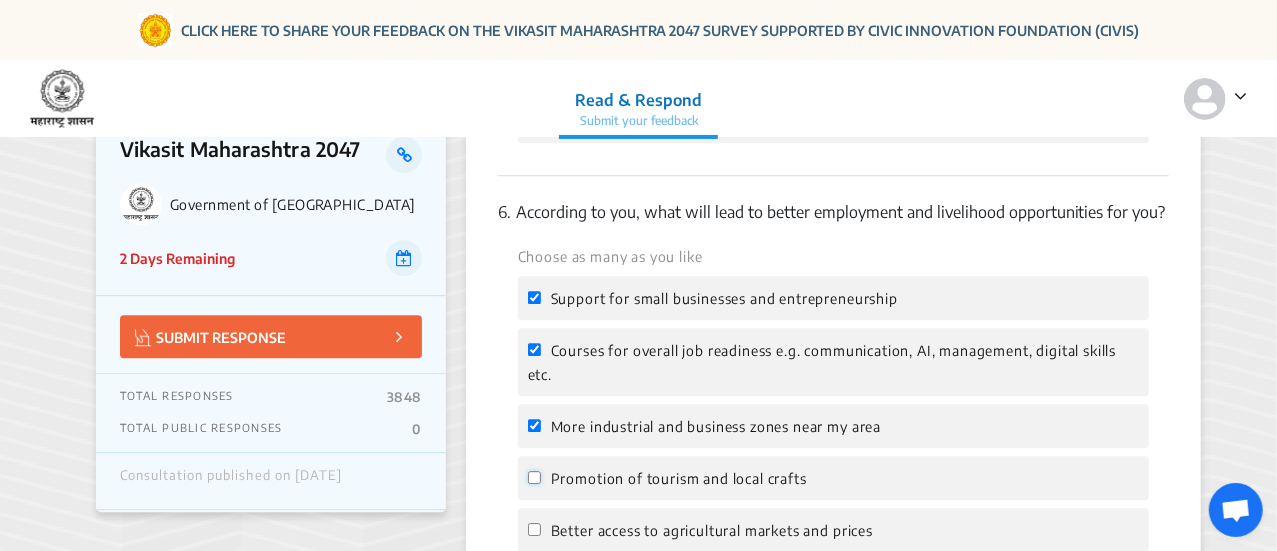 click on "Promotion of tourism and local crafts" 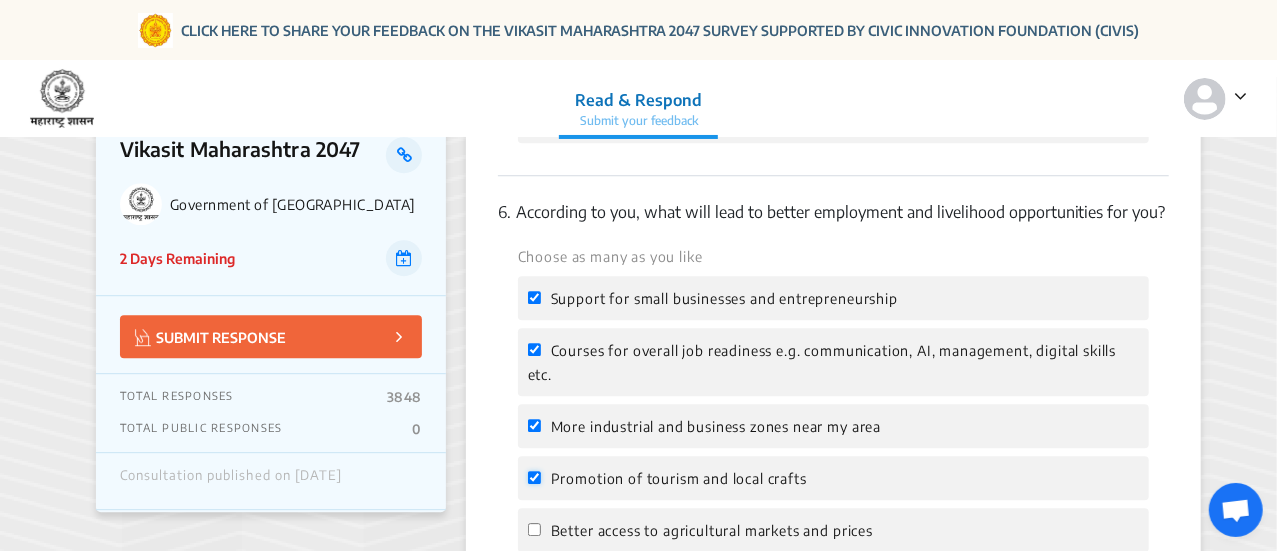 checkbox on "true" 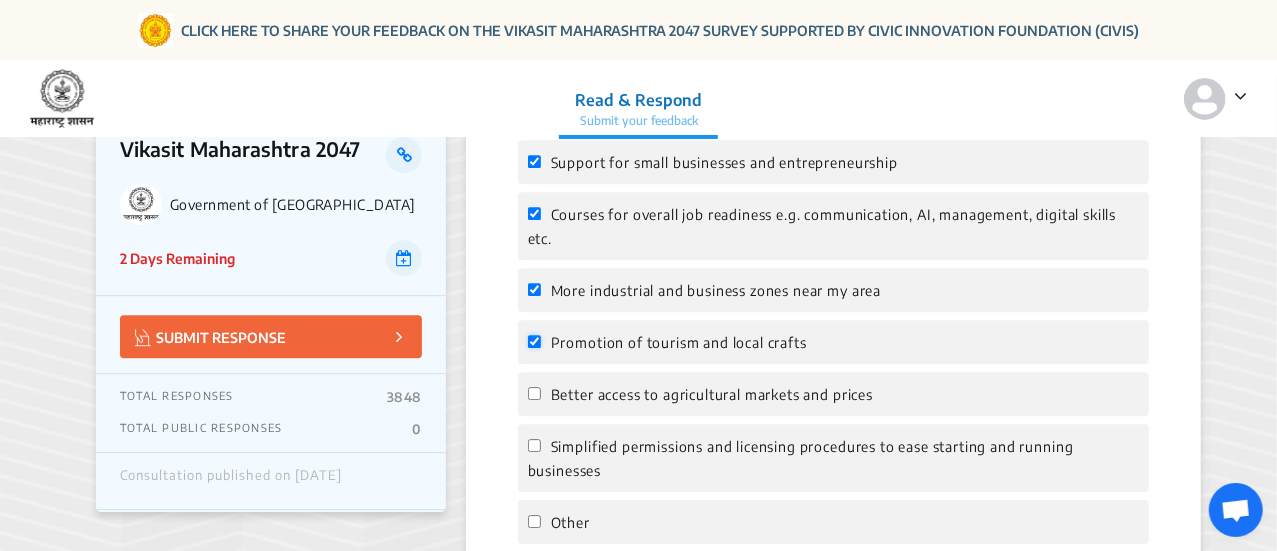 scroll, scrollTop: 2894, scrollLeft: 0, axis: vertical 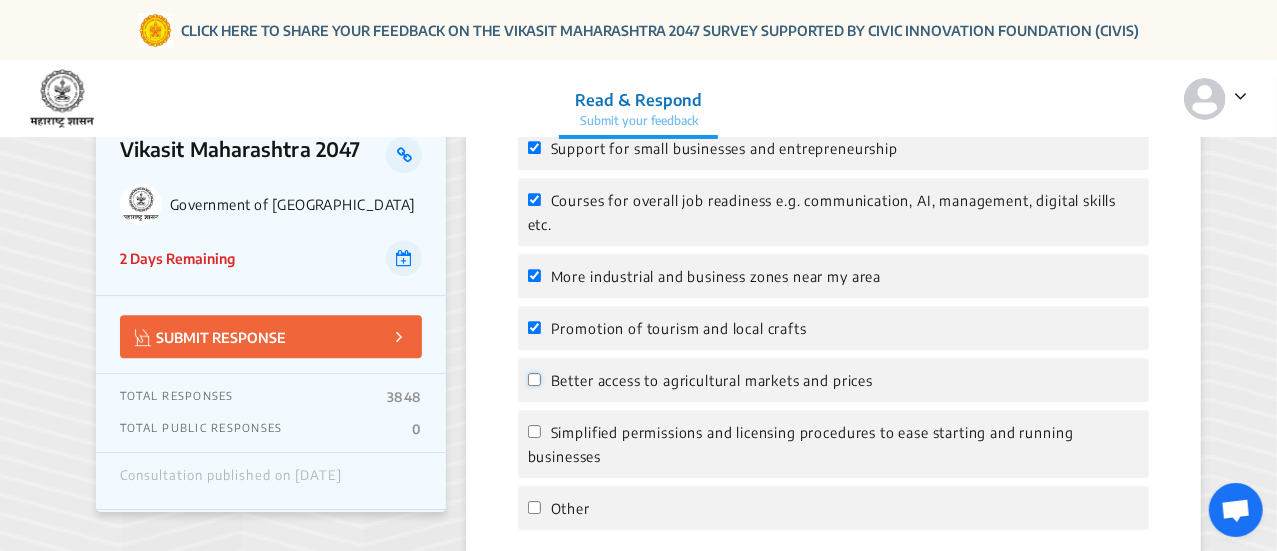 click on "Better access to agricultural markets and prices" 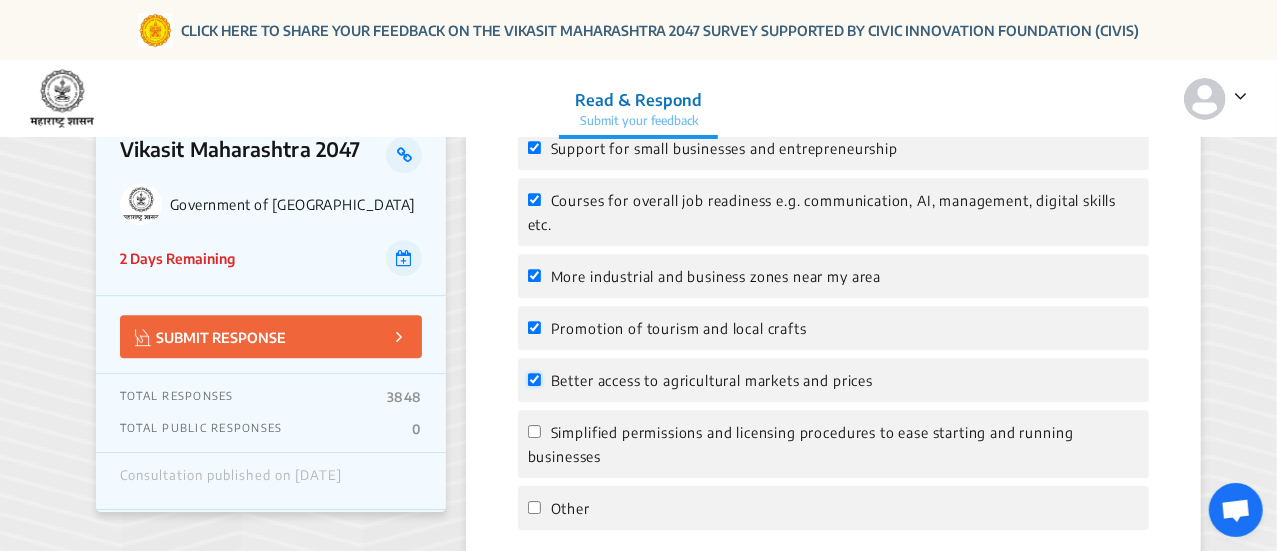 checkbox on "true" 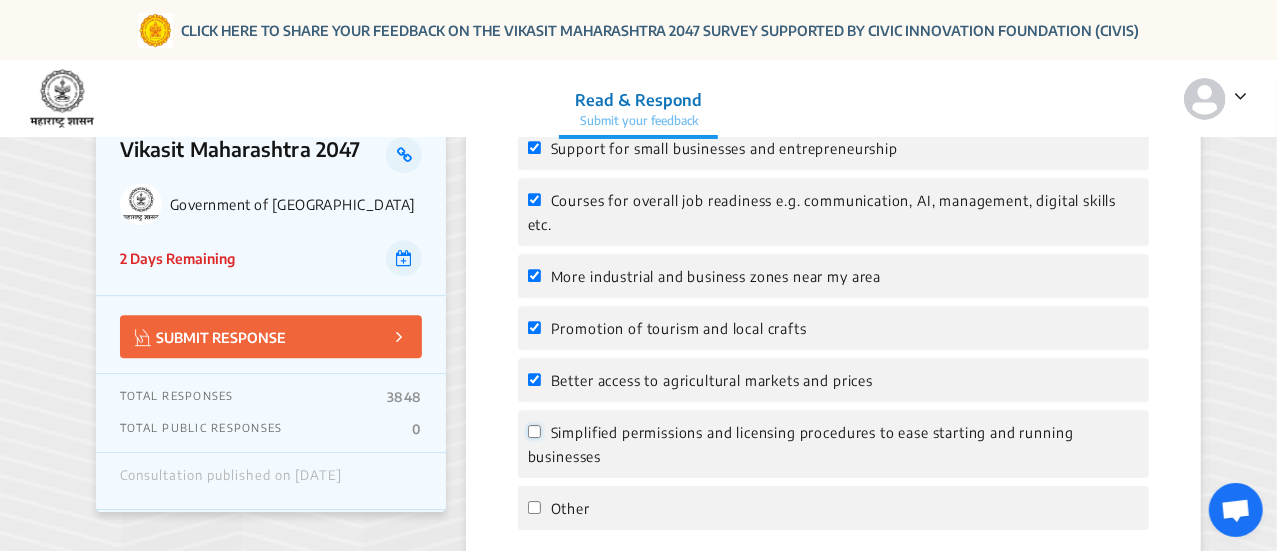 click on "Simplified permissions and licensing procedures to ease starting and running businesses" 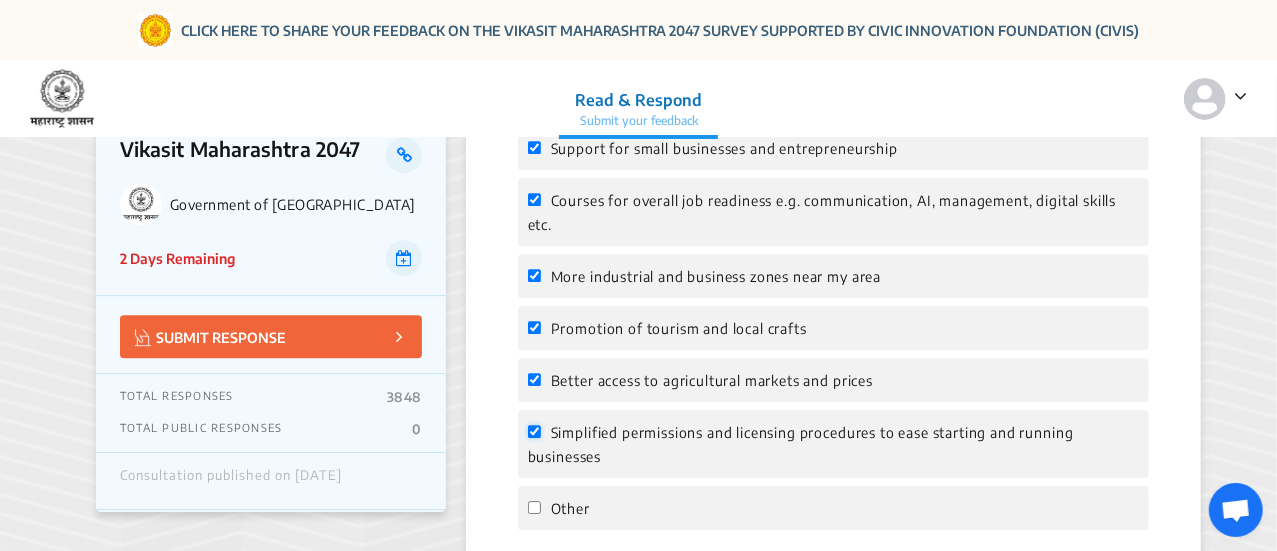 checkbox on "true" 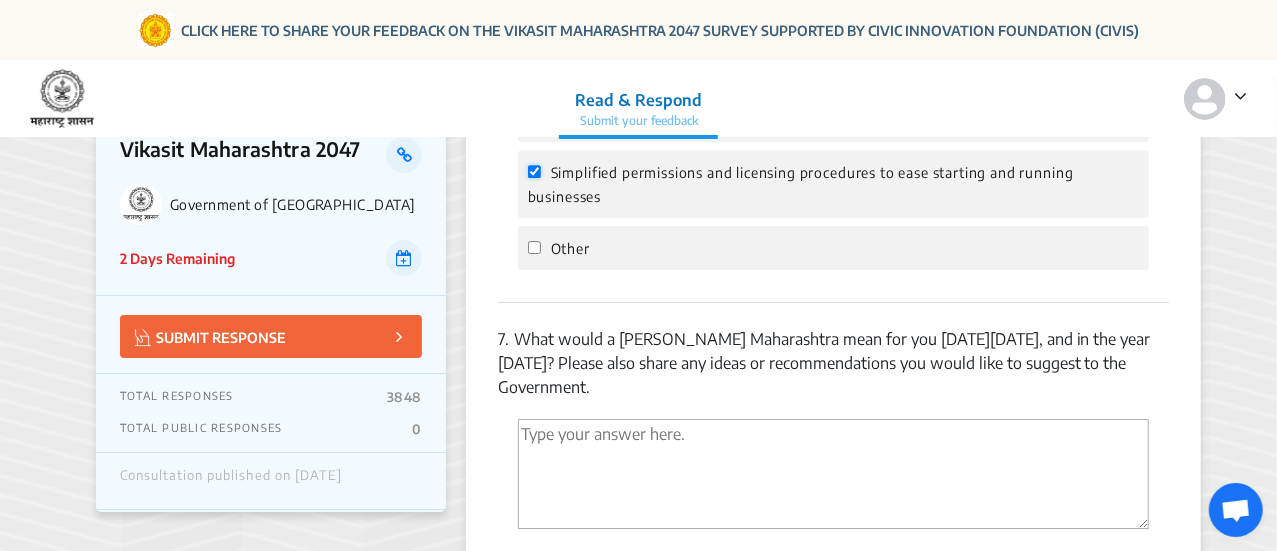 scroll, scrollTop: 3182, scrollLeft: 0, axis: vertical 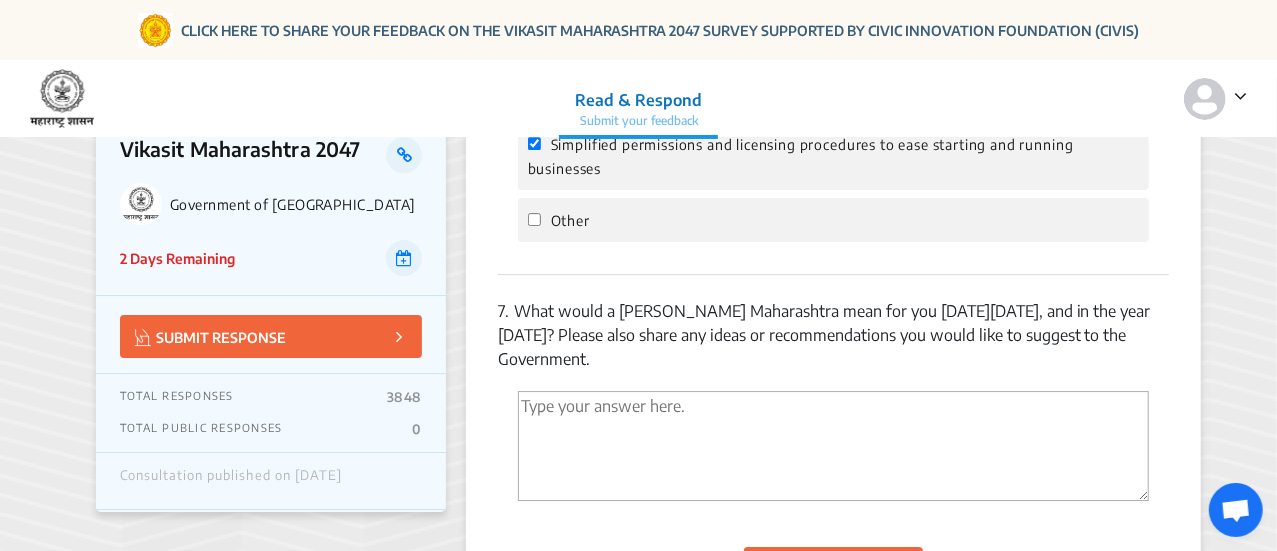 click on "SUBMIT RESPONSE" 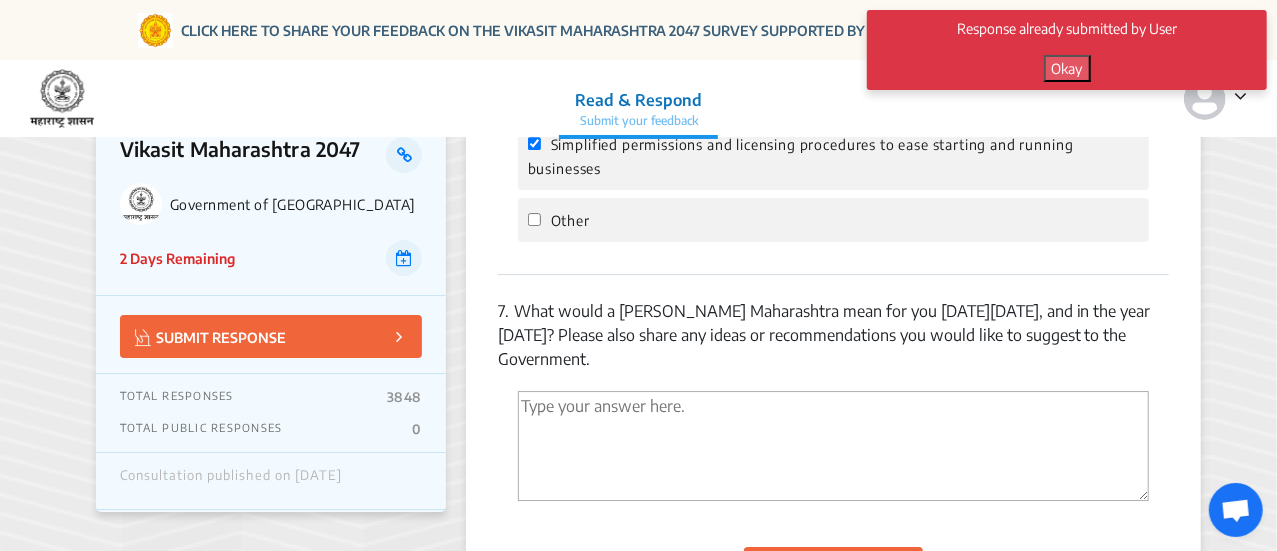 click on "Okay" 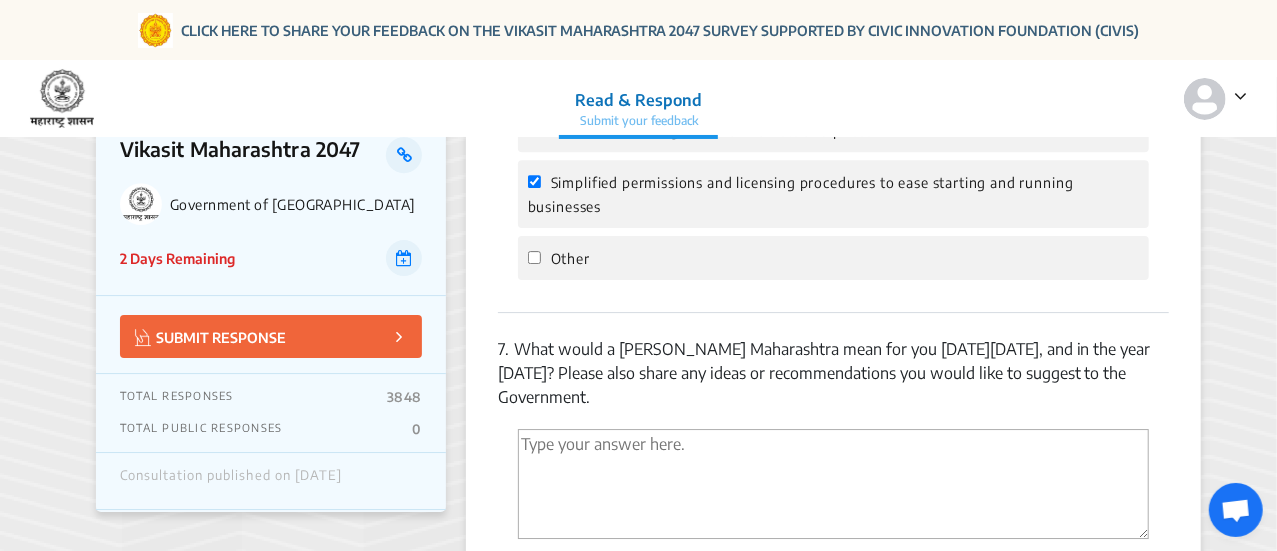 scroll, scrollTop: 3141, scrollLeft: 0, axis: vertical 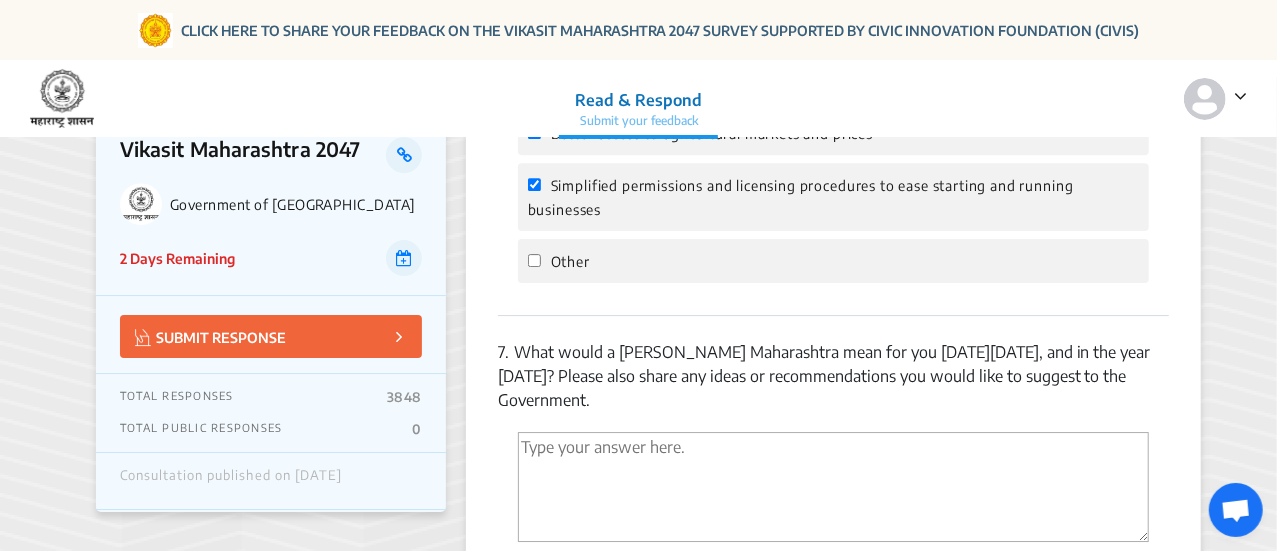 click 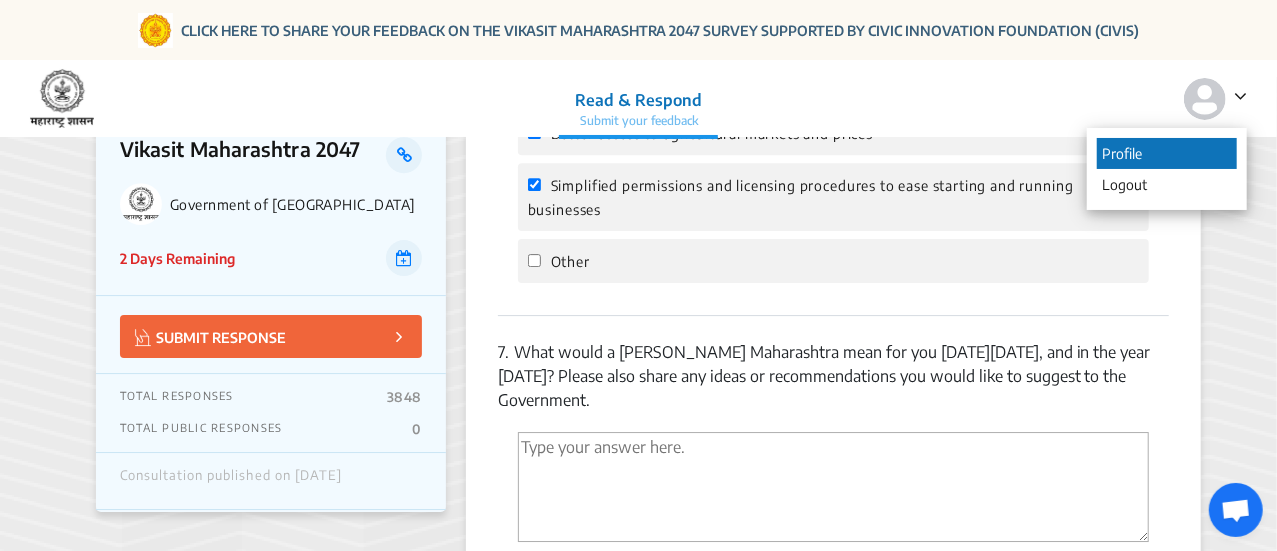 click on "Profile" 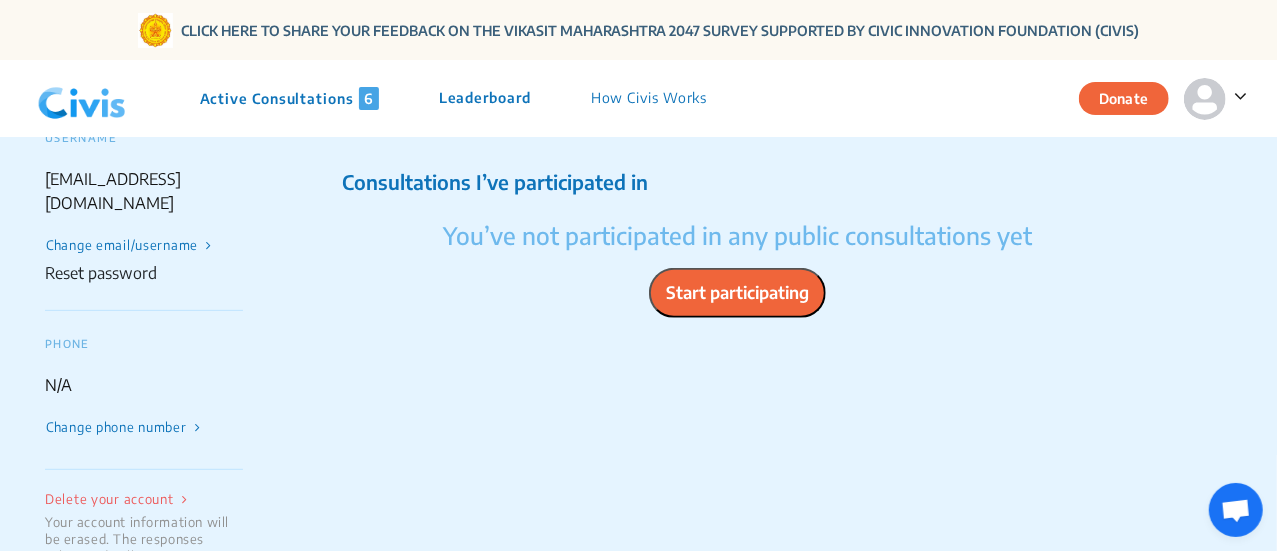 scroll, scrollTop: 309, scrollLeft: 0, axis: vertical 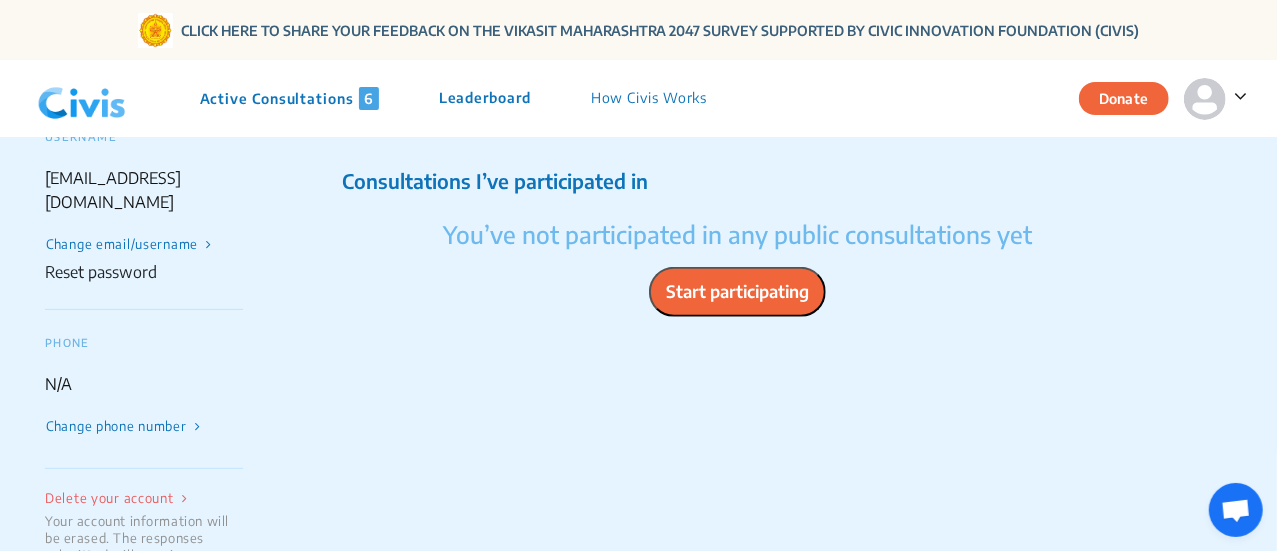 click on "Start participating" 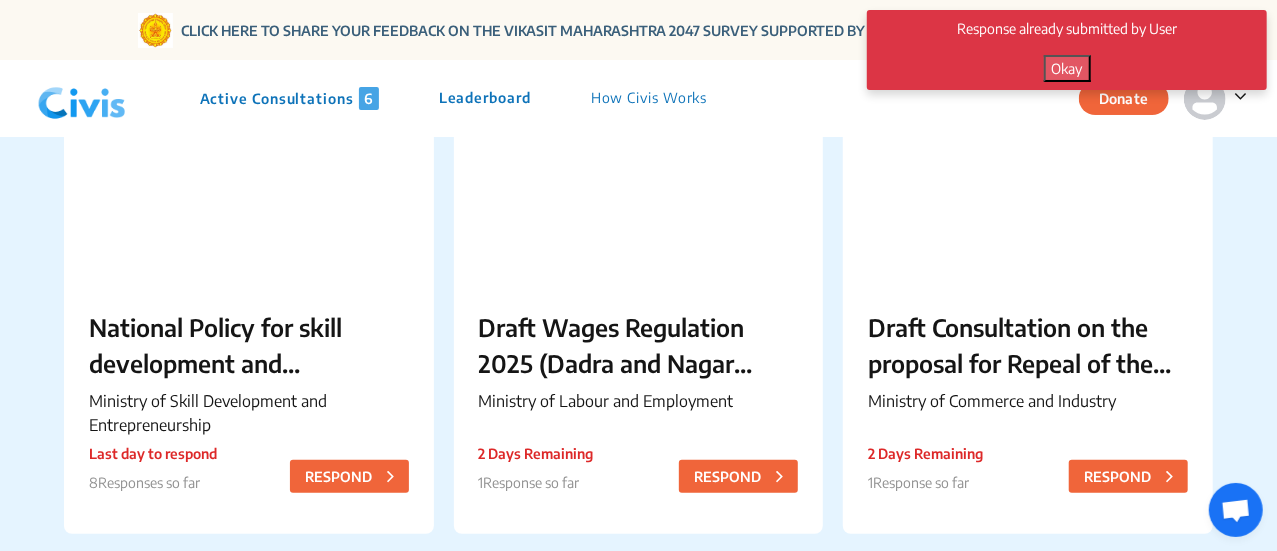 scroll, scrollTop: 277, scrollLeft: 0, axis: vertical 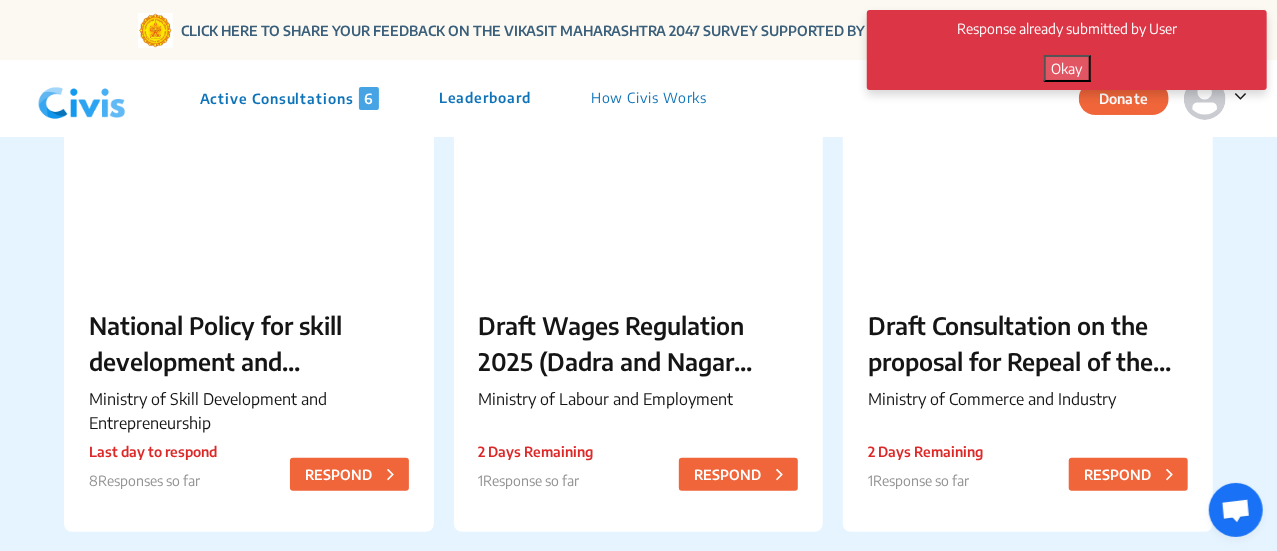 click on "Okay" 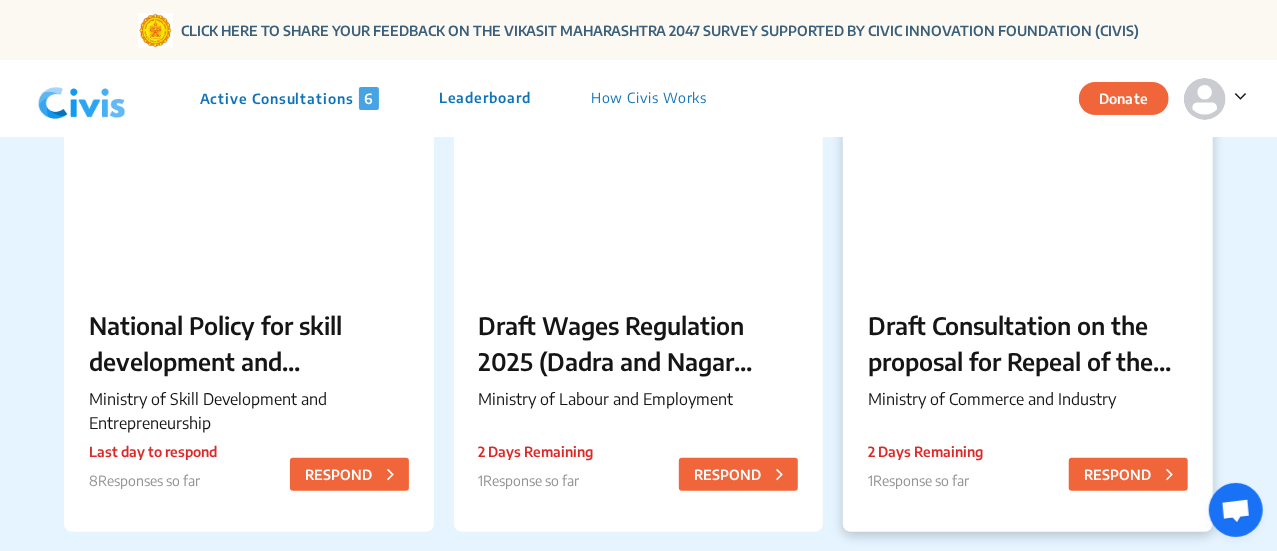 scroll, scrollTop: 0, scrollLeft: 0, axis: both 